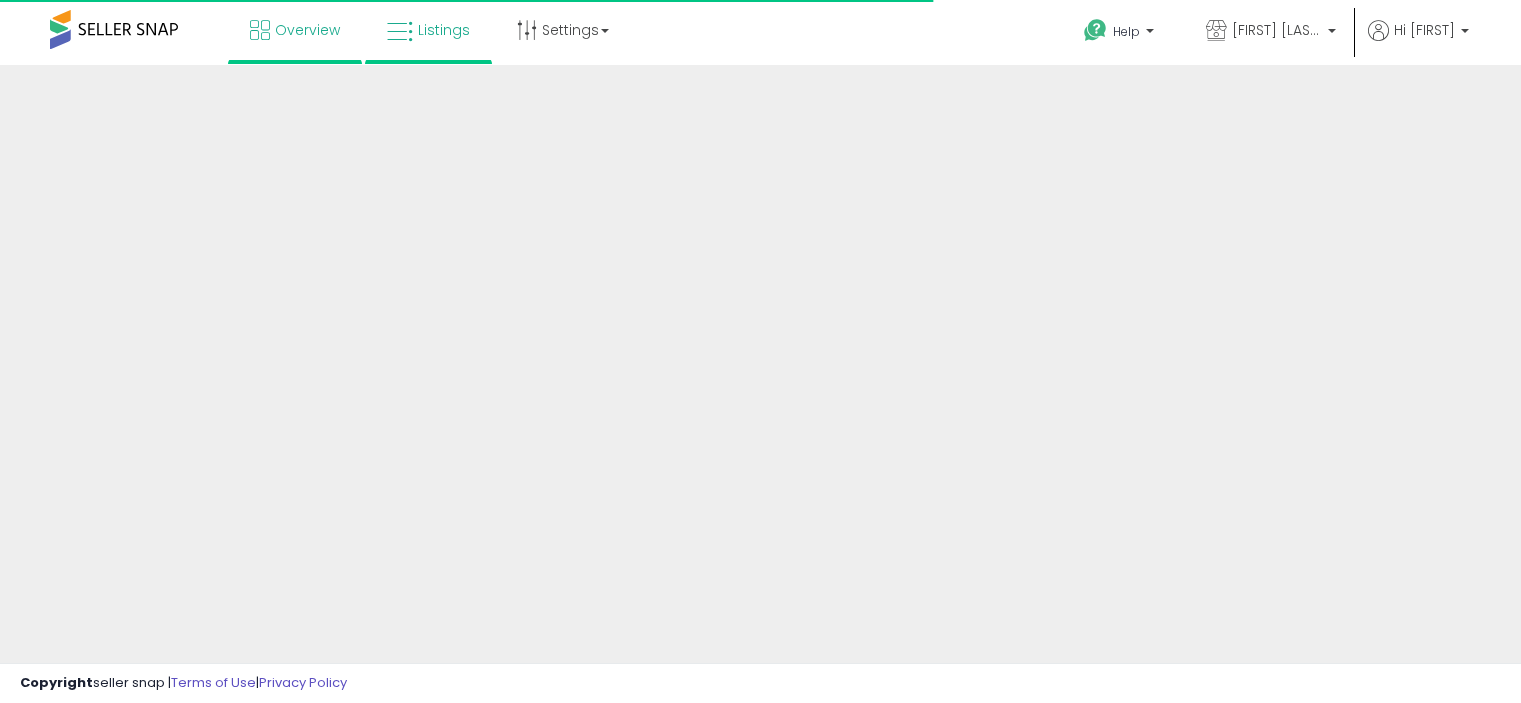 scroll, scrollTop: 0, scrollLeft: 0, axis: both 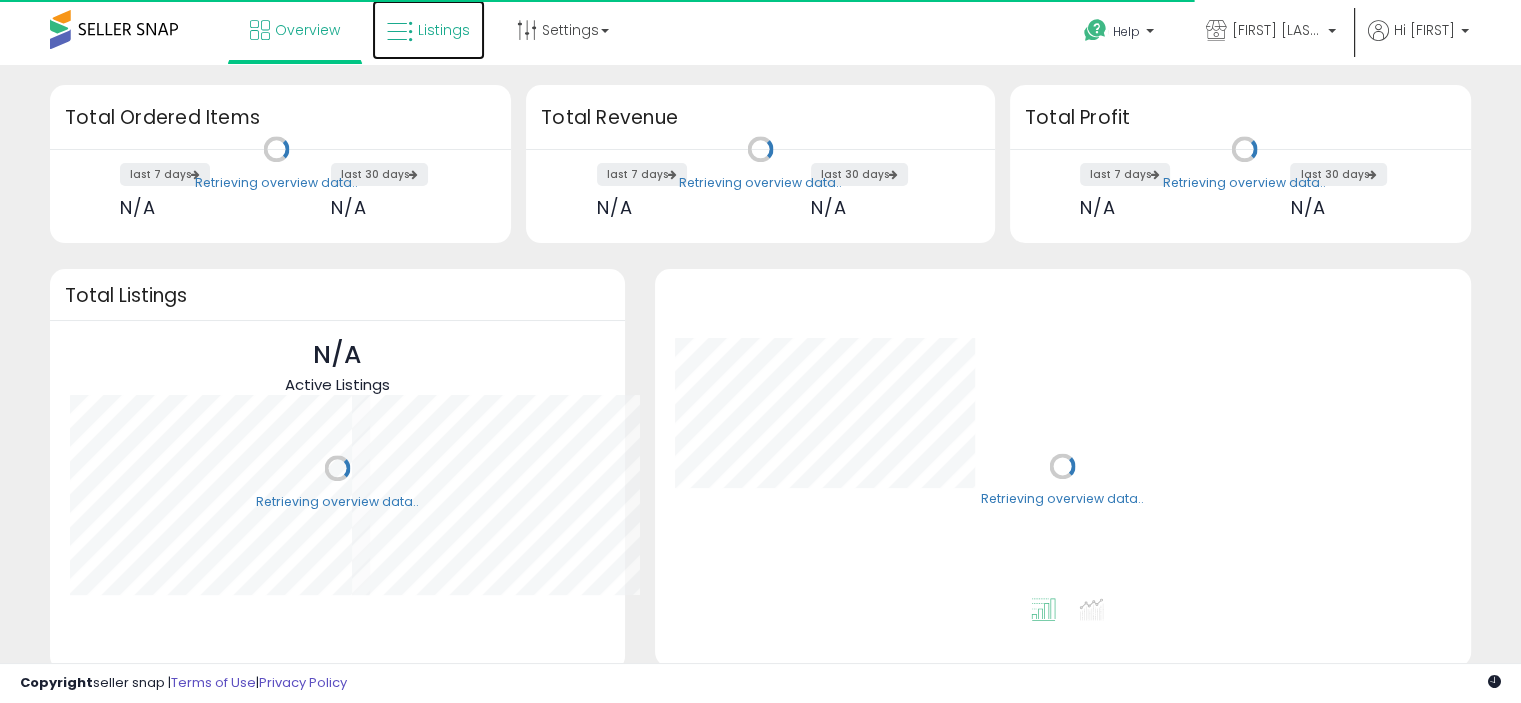 click at bounding box center [400, 32] 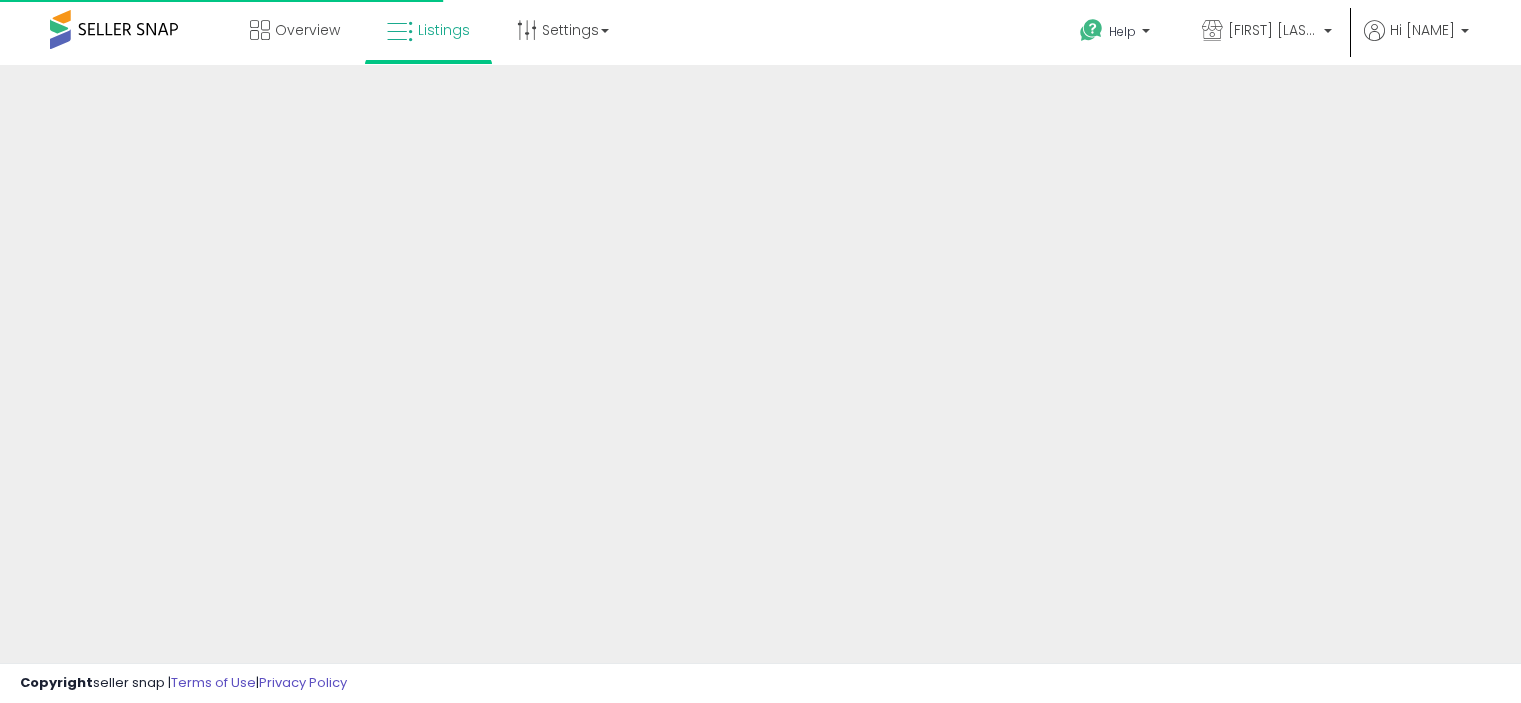 scroll, scrollTop: 0, scrollLeft: 0, axis: both 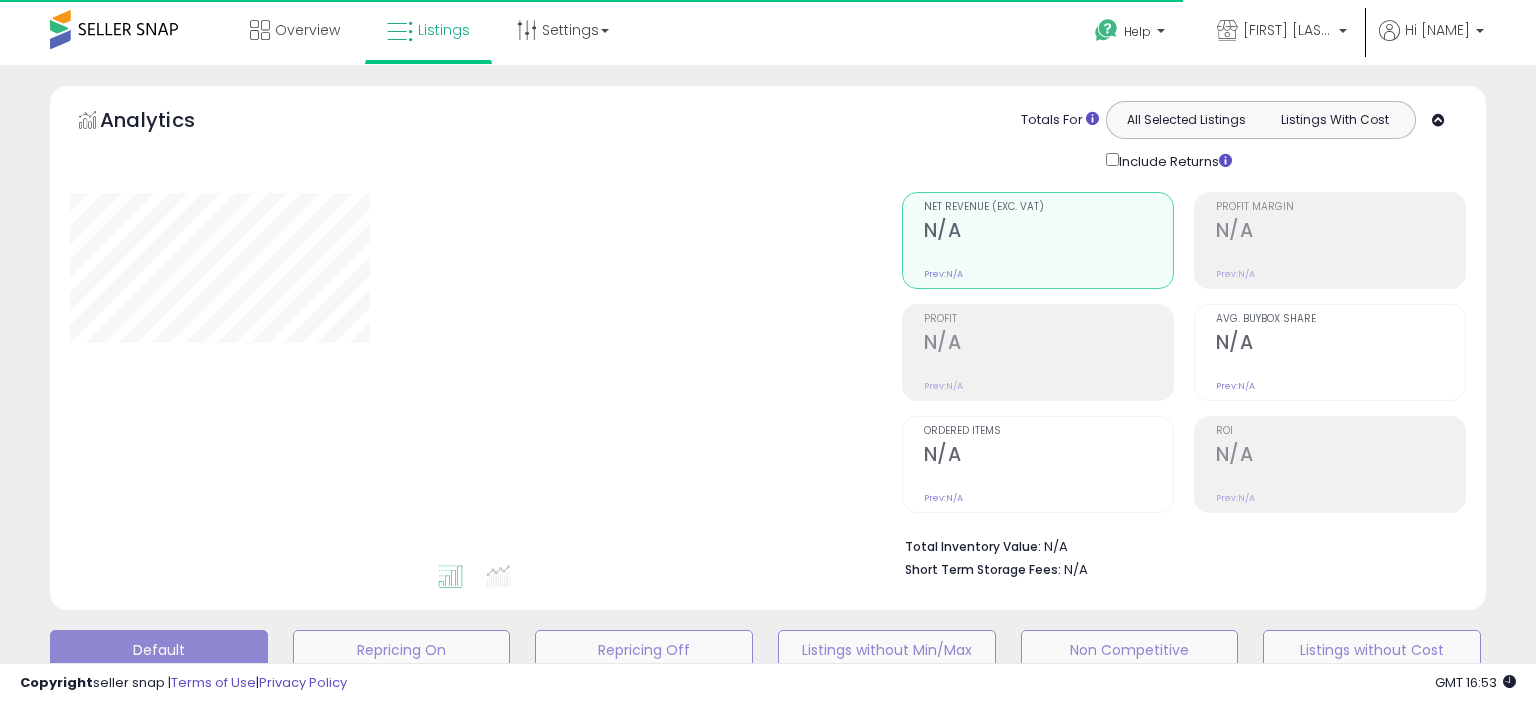 click on "Overview
Listings
Settings" at bounding box center [492, 42] 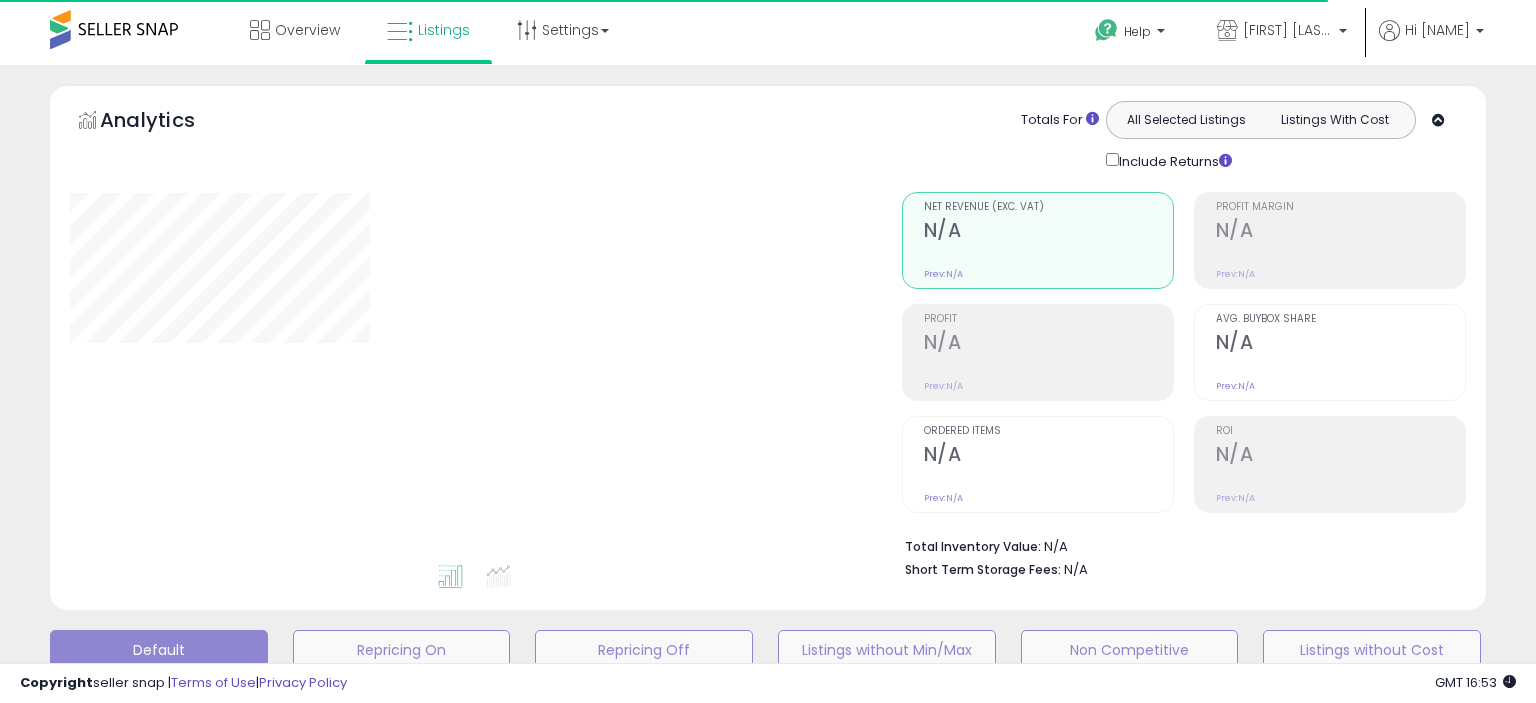 click on "Overview
Listings
Settings" at bounding box center [492, 42] 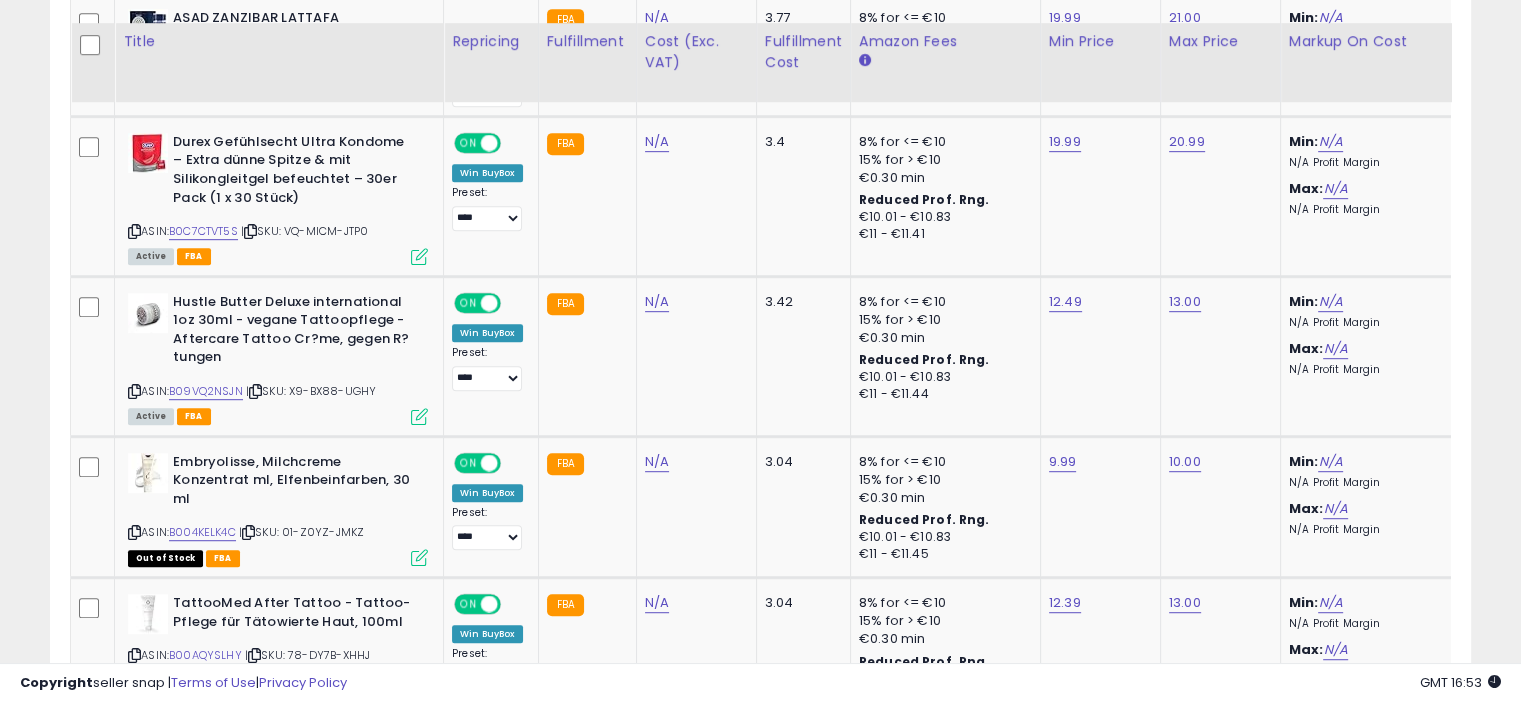 scroll, scrollTop: 1080, scrollLeft: 0, axis: vertical 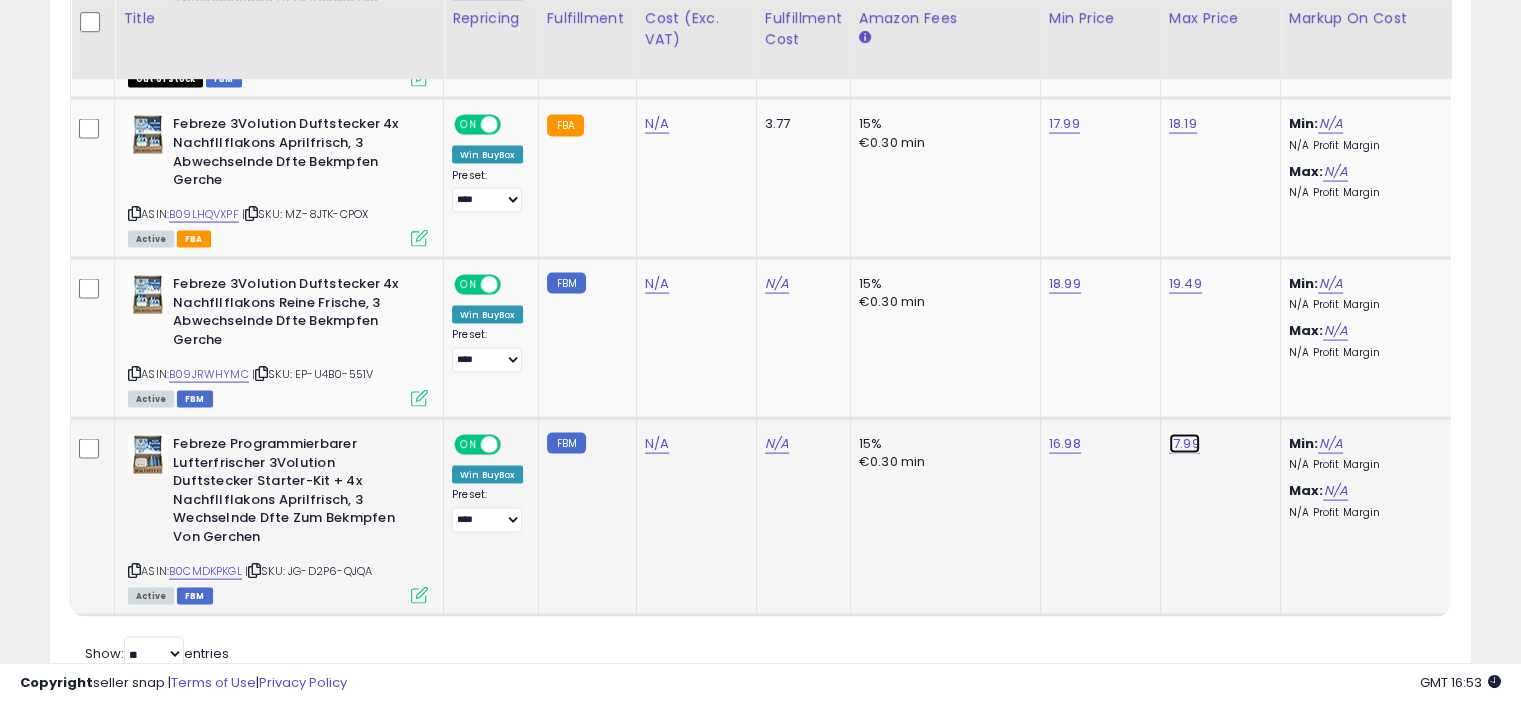 click on "17.99" at bounding box center (1185, -3006) 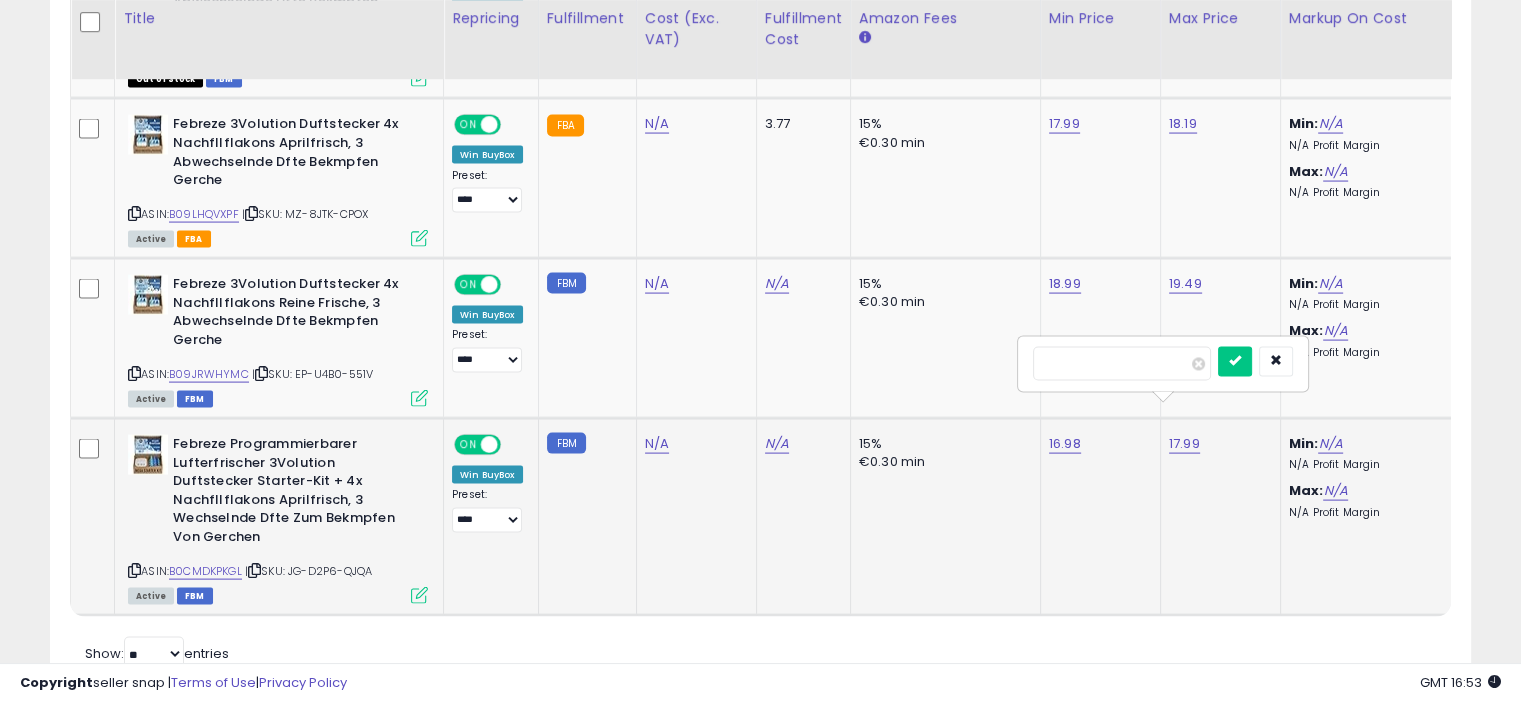 type on "*" 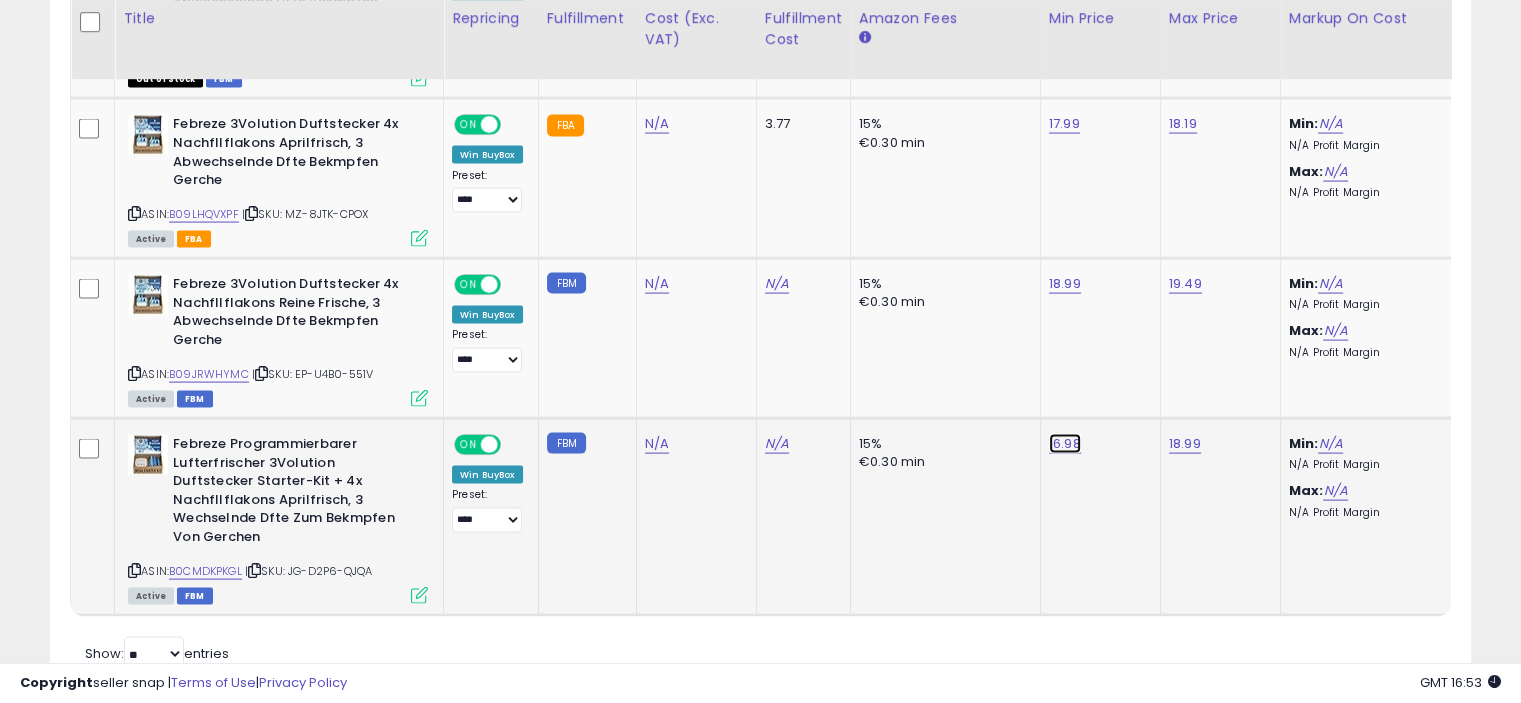 click on "16.98" at bounding box center [1065, -3006] 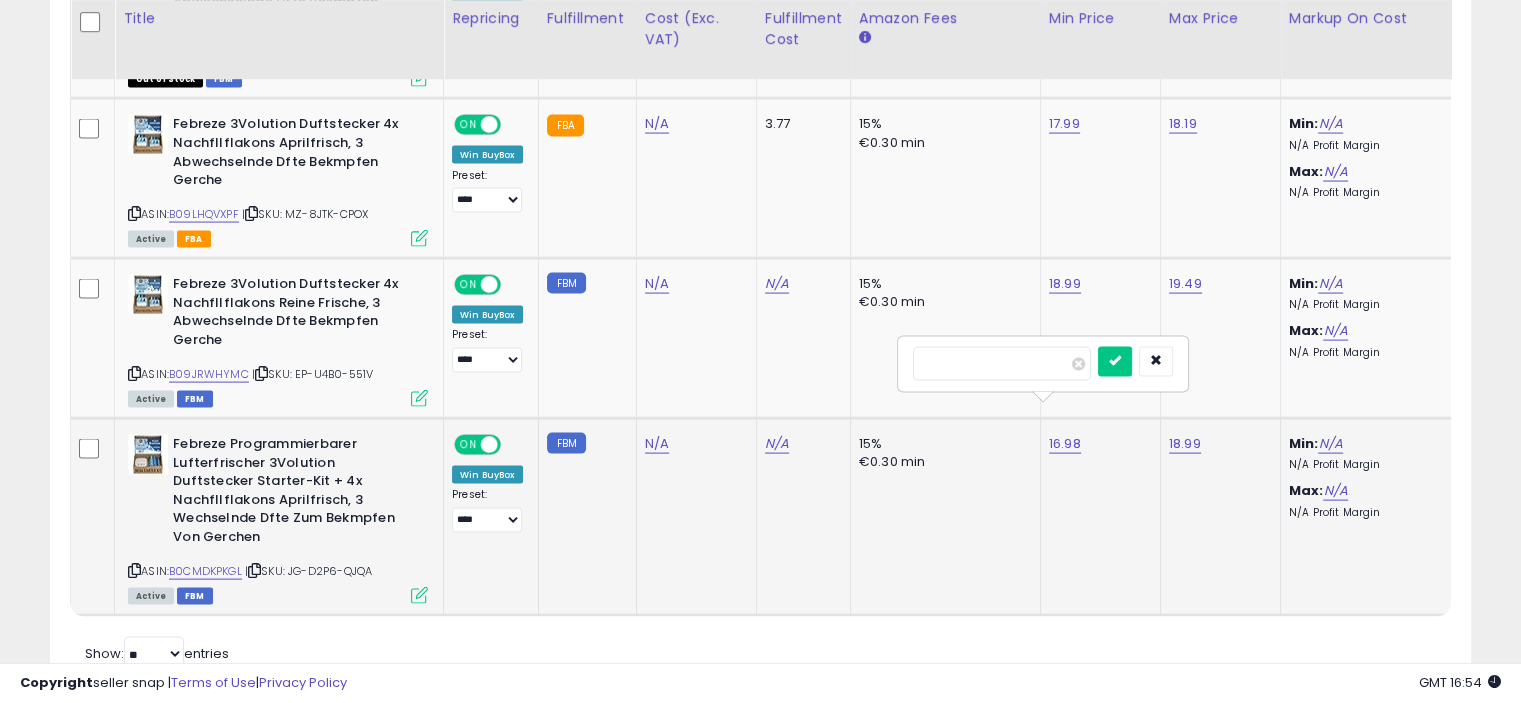 click at bounding box center [1115, 362] 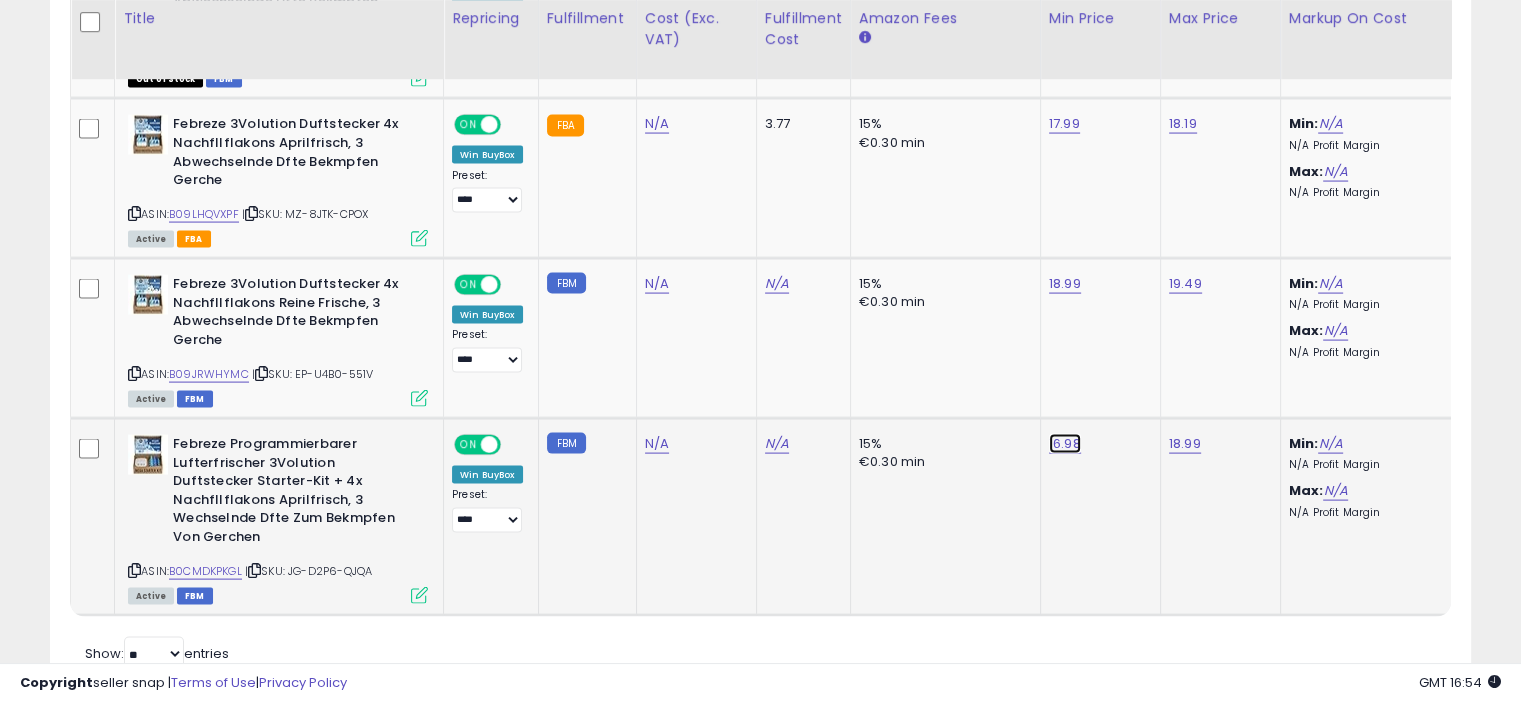 click on "16.98" at bounding box center (1065, -3006) 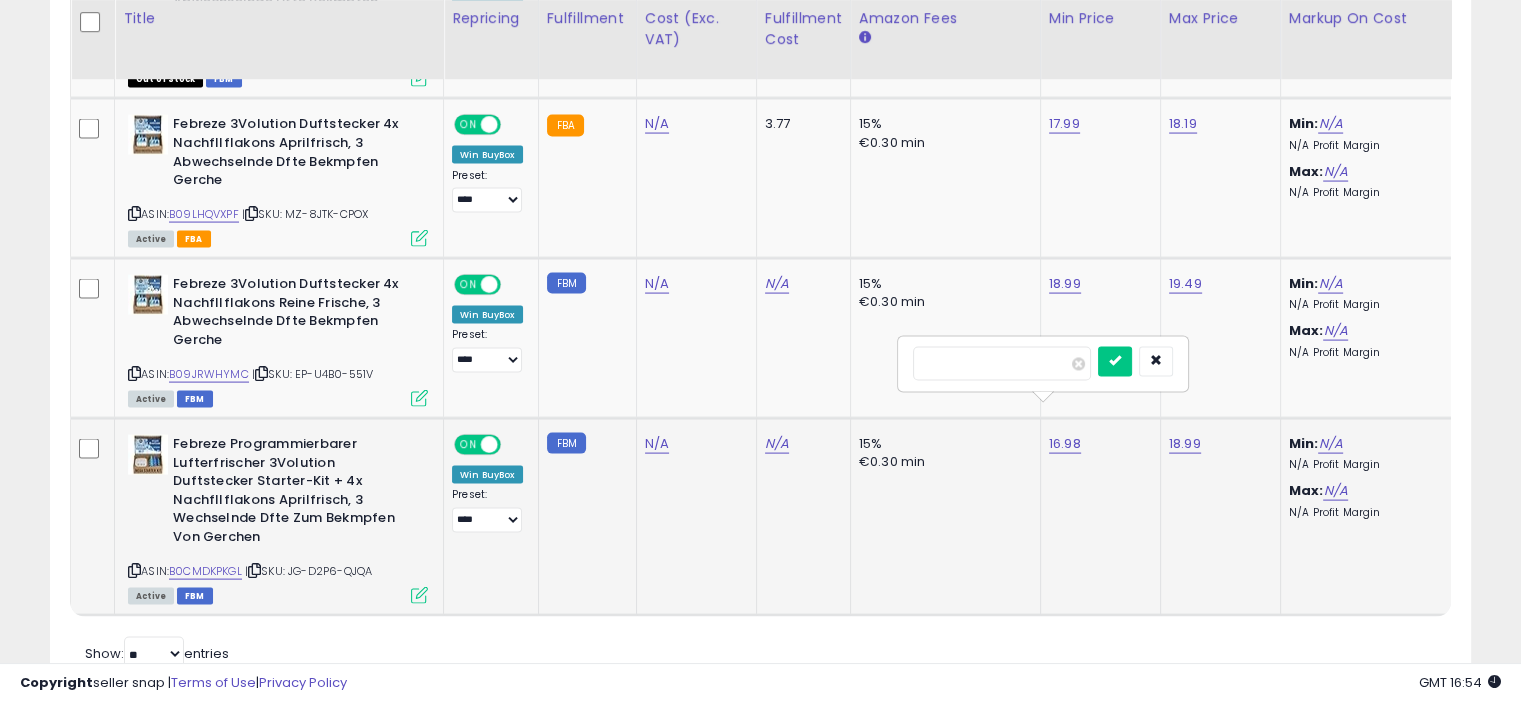 type on "*****" 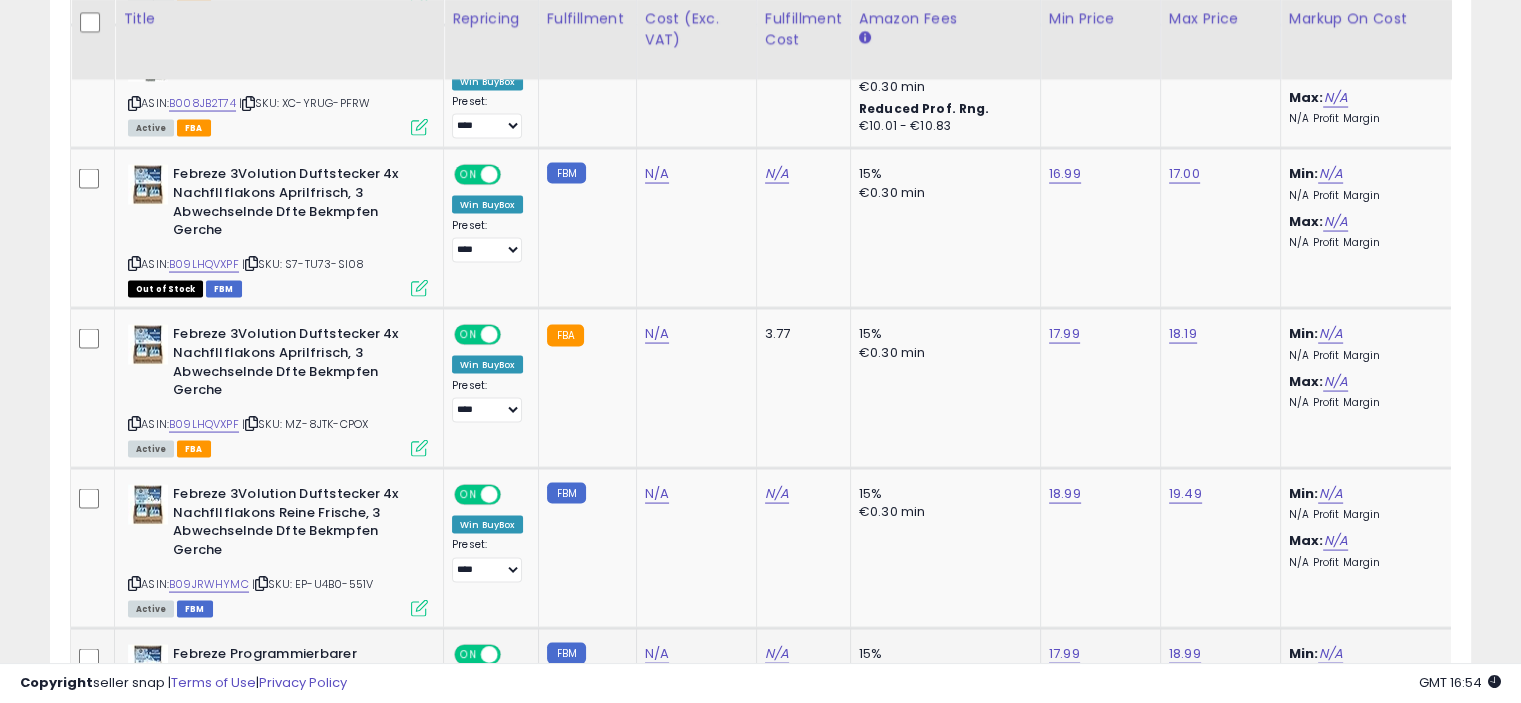 scroll, scrollTop: 3910, scrollLeft: 0, axis: vertical 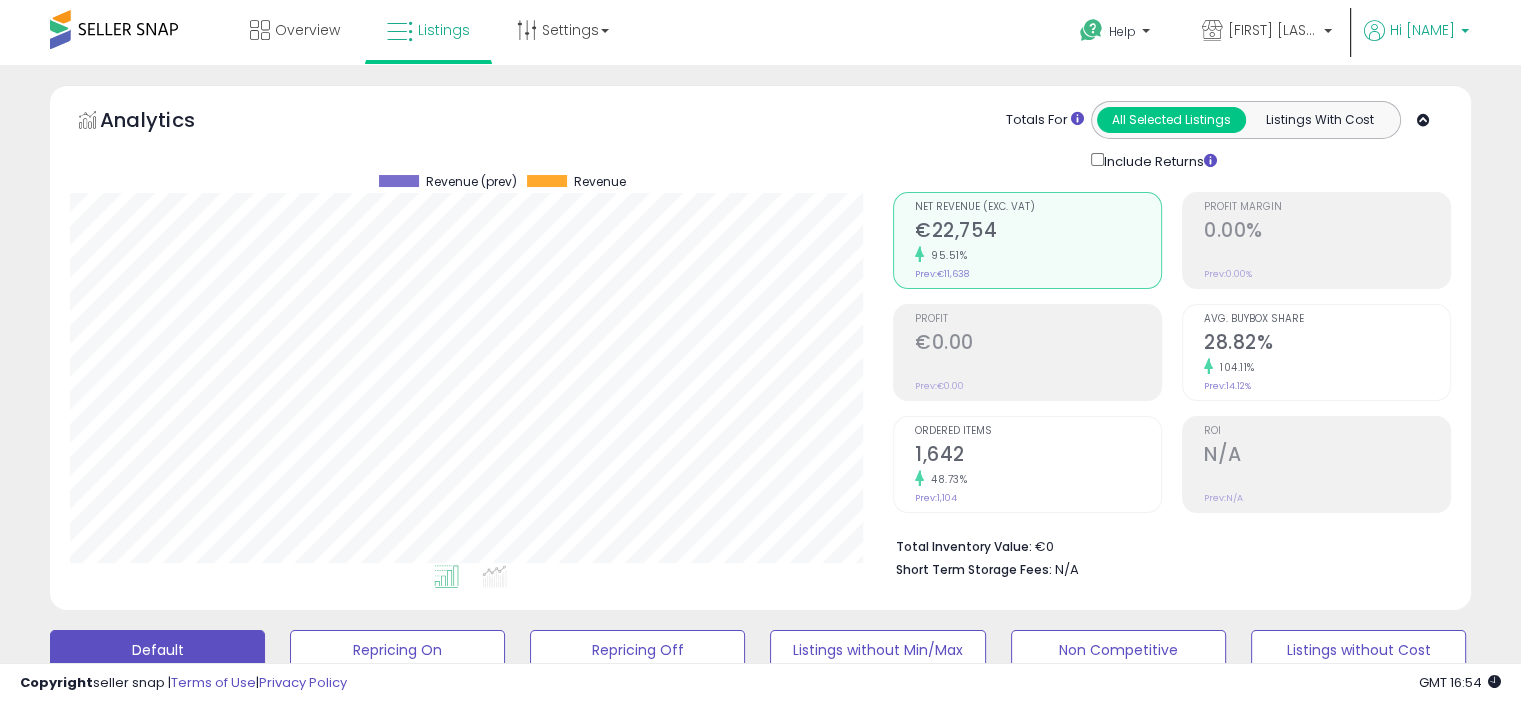 click on "Hi [FIRST]" at bounding box center [1422, 30] 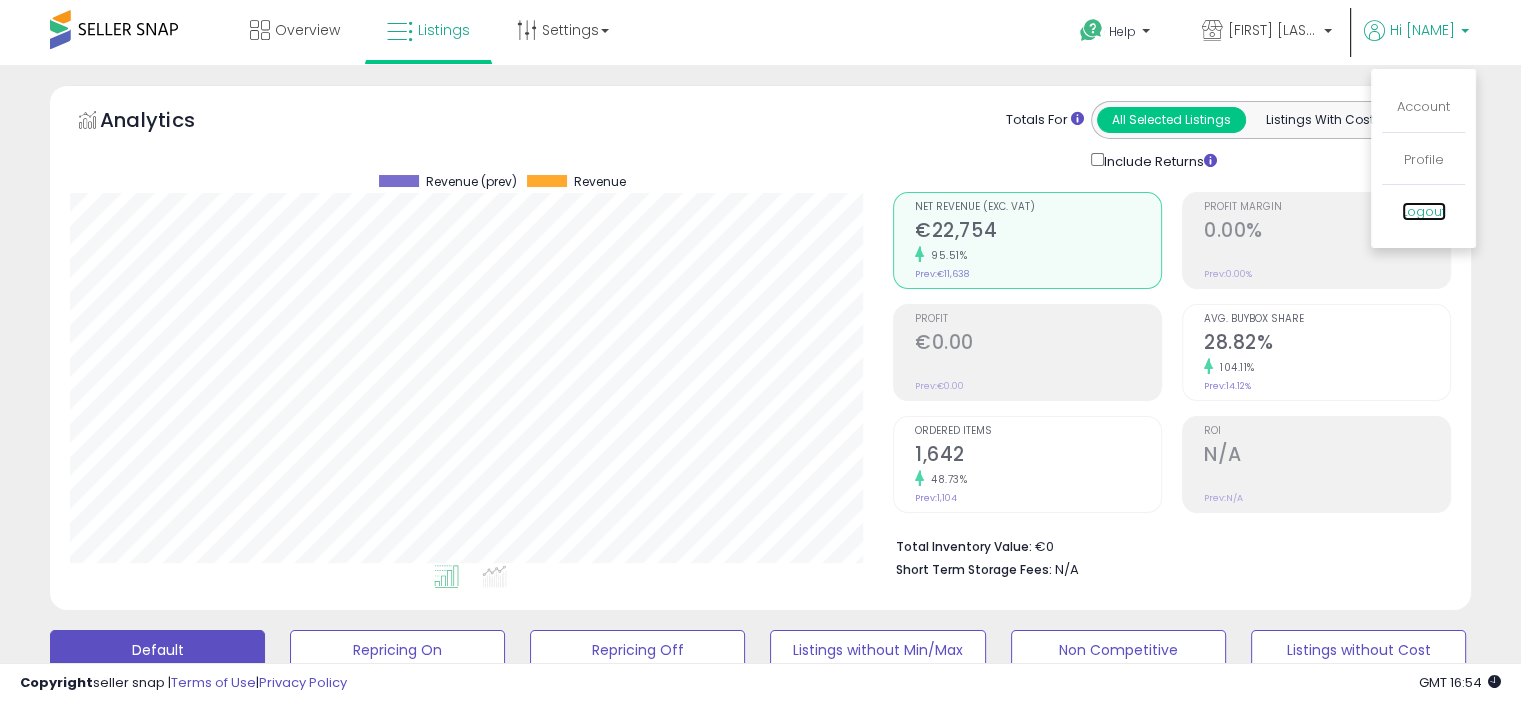 click on "Logout" at bounding box center (1424, 211) 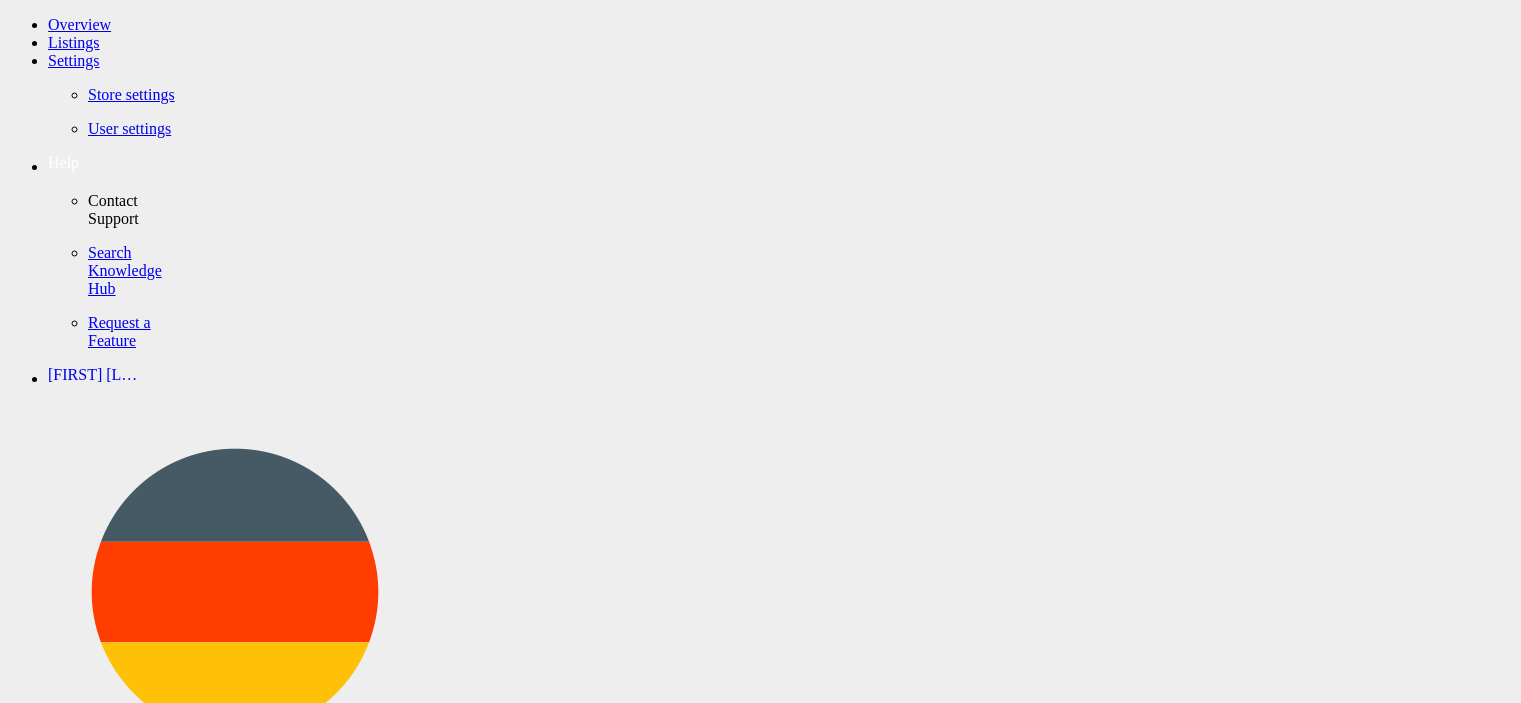 scroll, scrollTop: 0, scrollLeft: 0, axis: both 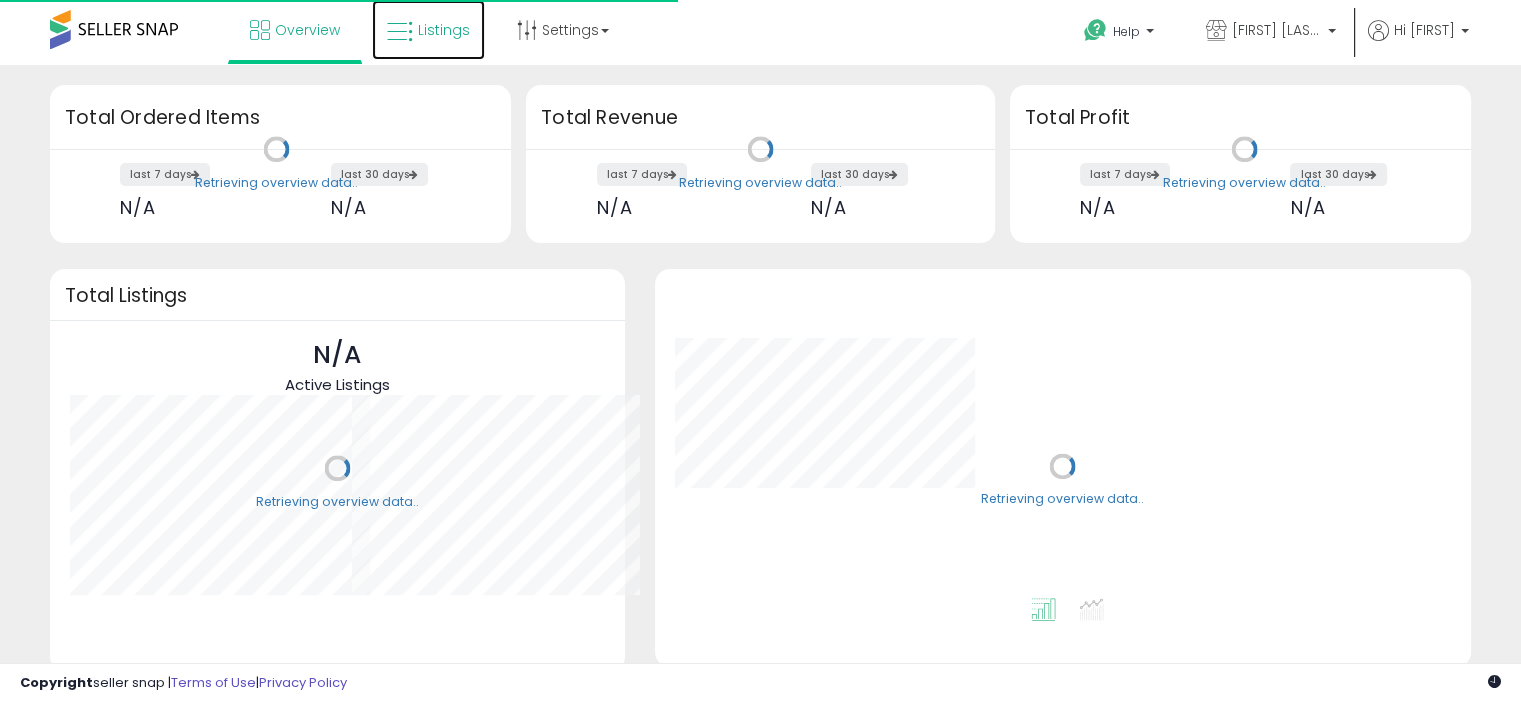 click on "Listings" at bounding box center (428, 30) 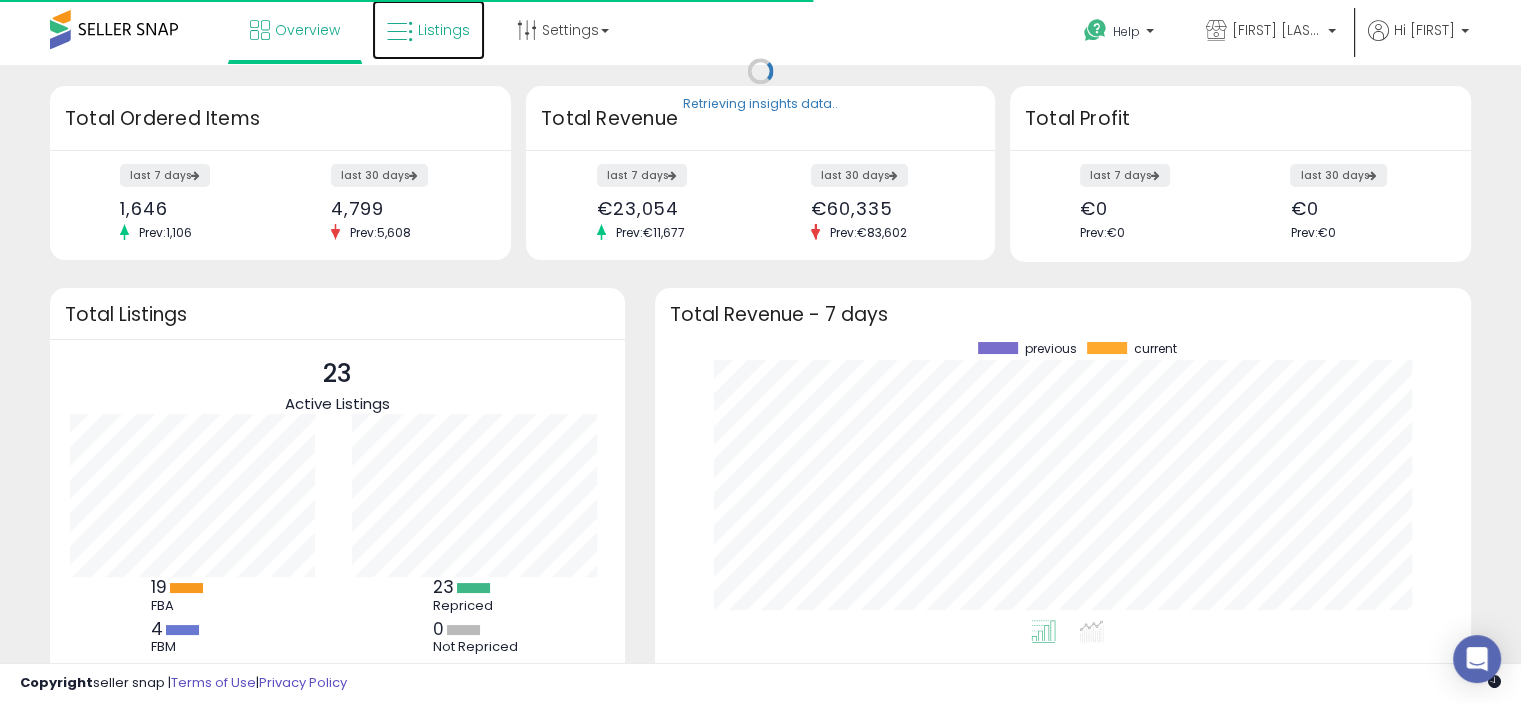 scroll, scrollTop: 999800, scrollLeft: 999725, axis: both 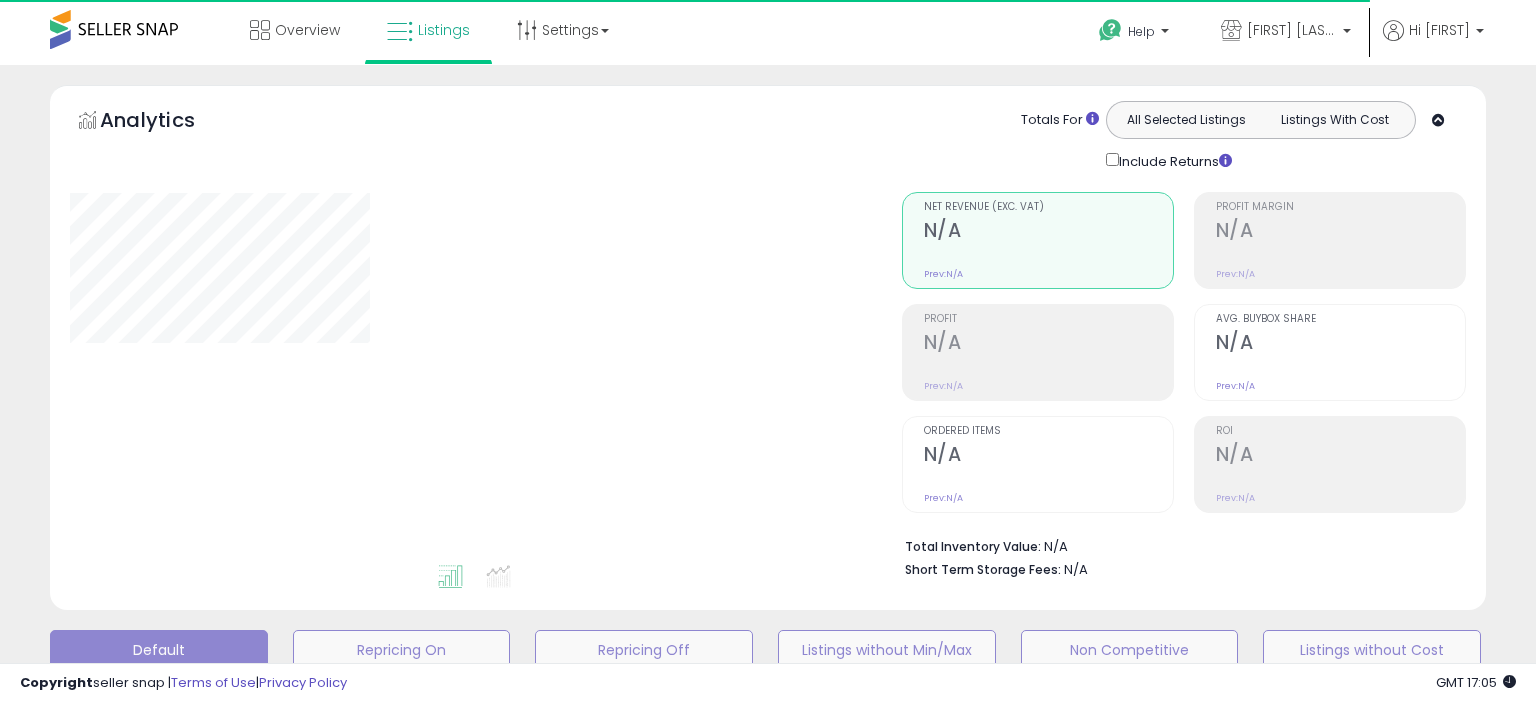 click on "Overview
Listings
Settings" at bounding box center [492, 42] 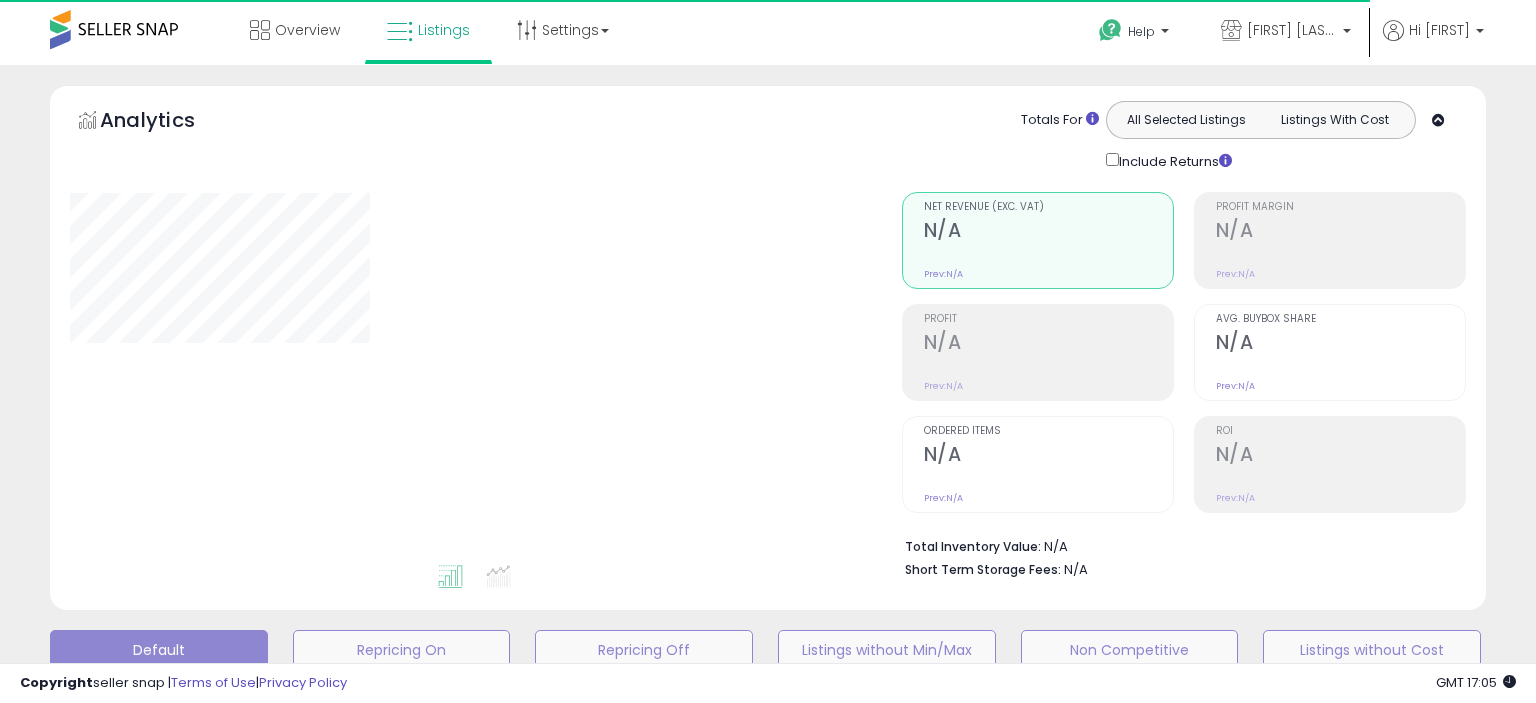 click on "Overview
Listings
Settings" at bounding box center [492, 42] 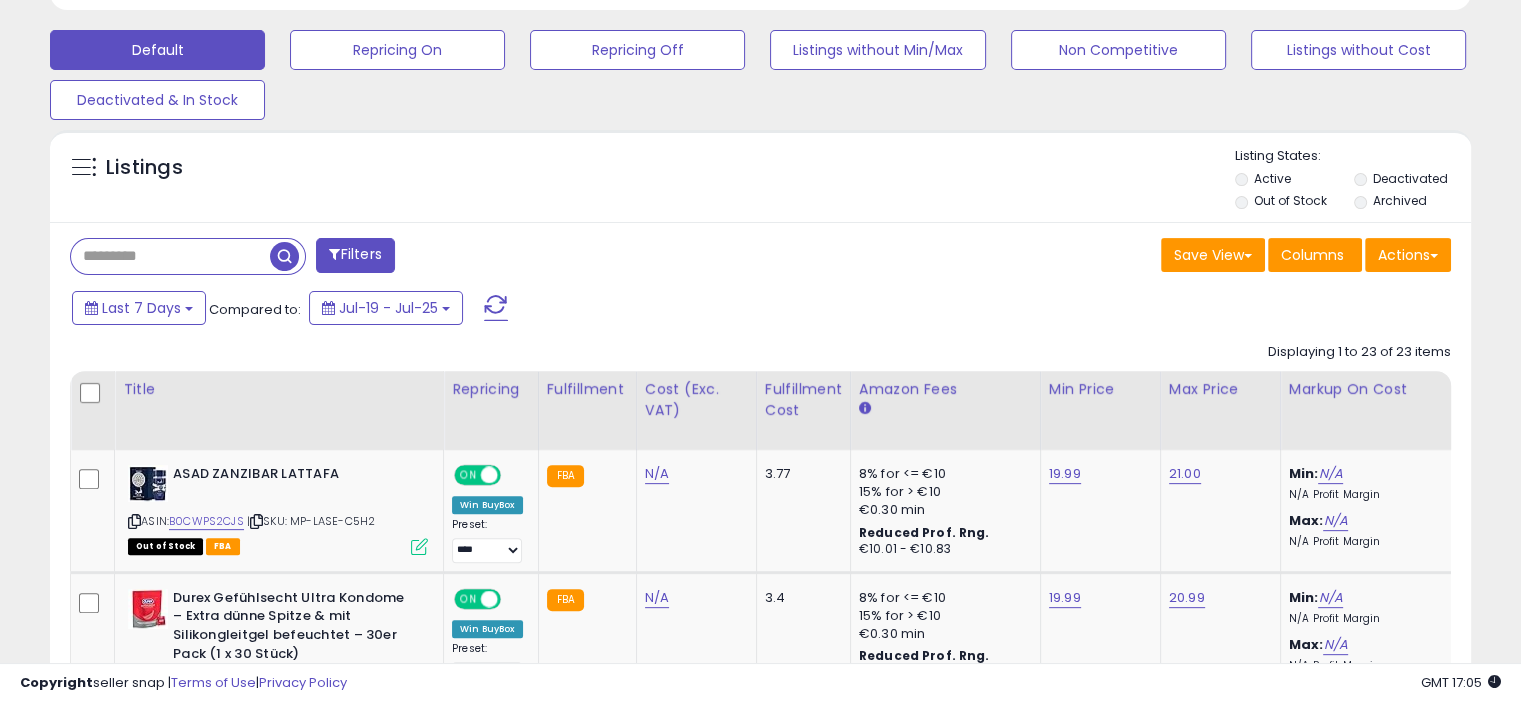scroll, scrollTop: 1115, scrollLeft: 0, axis: vertical 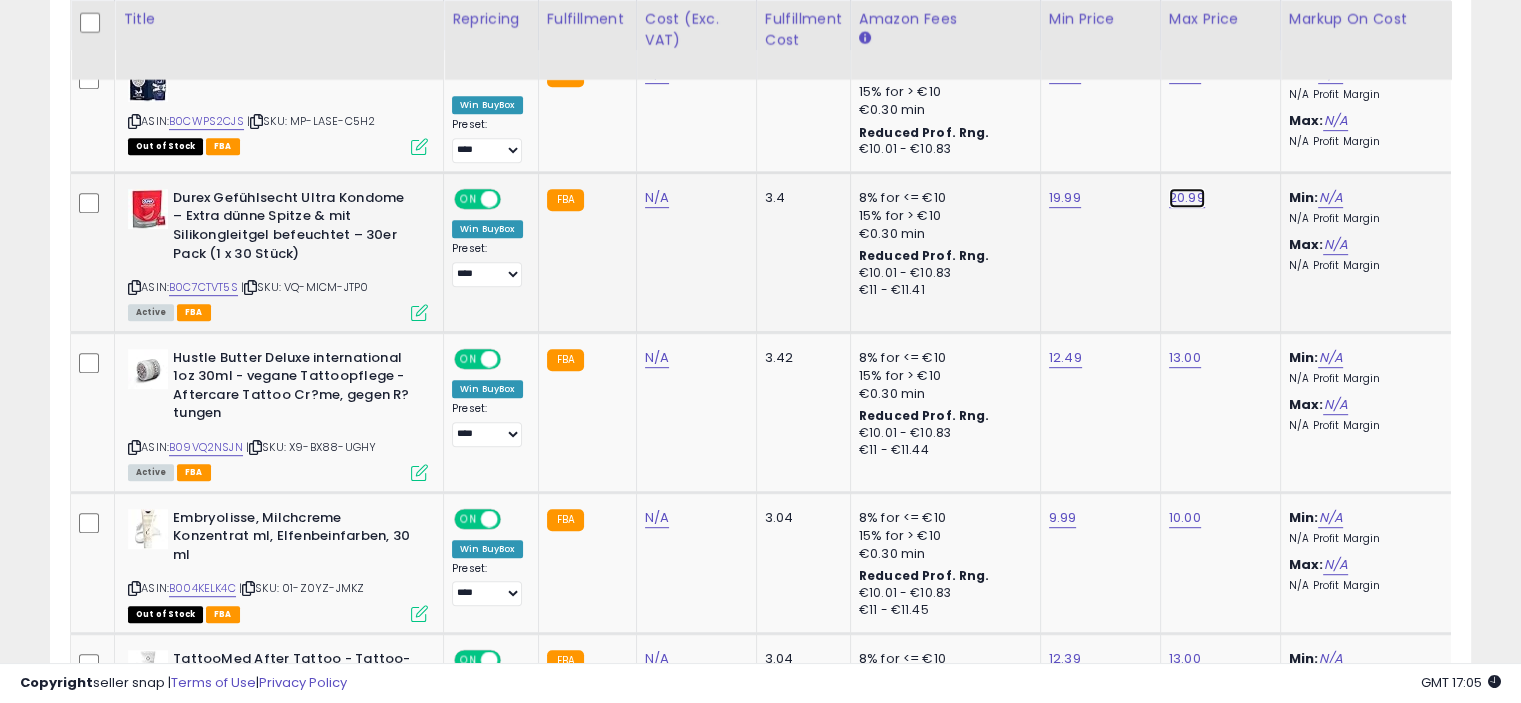 click on "20.99" at bounding box center [1185, 74] 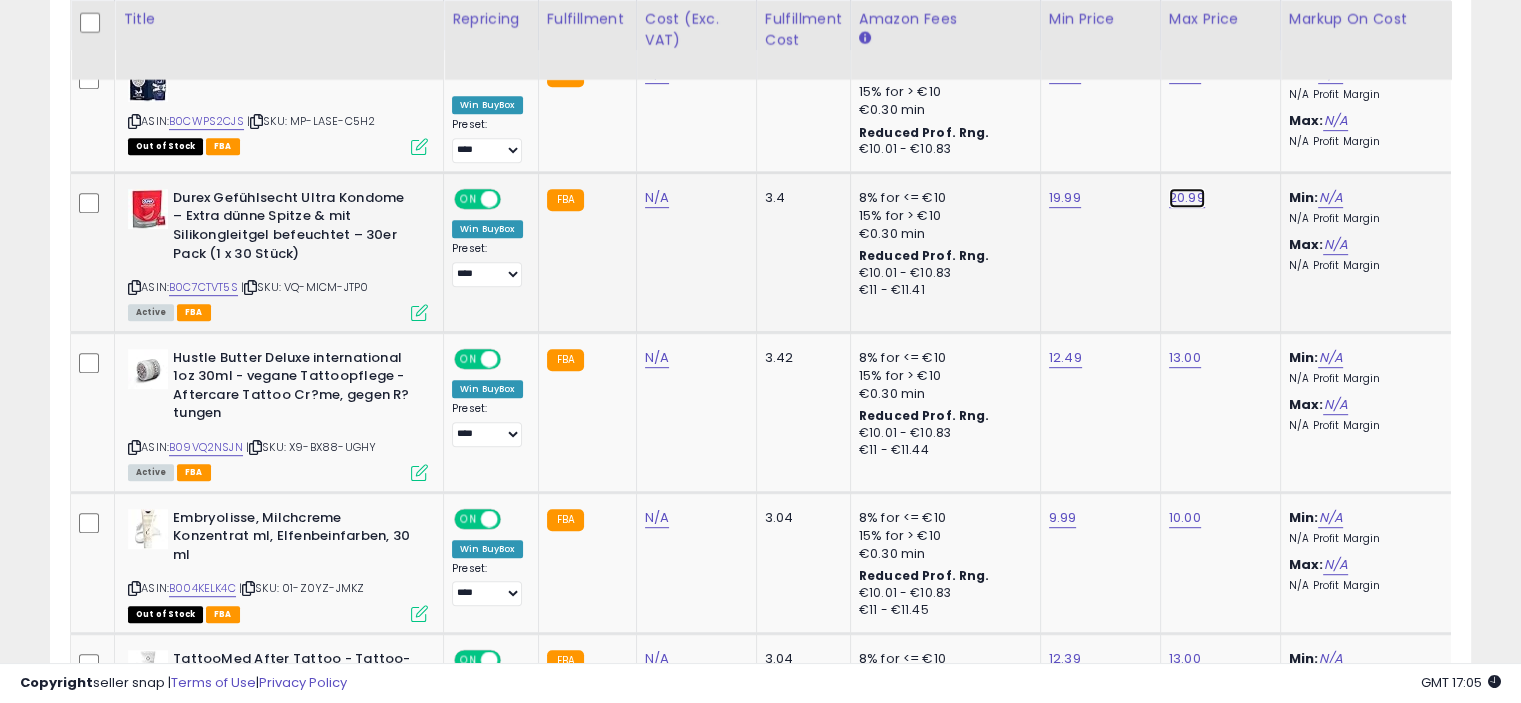 click on "20.99" at bounding box center (1185, 74) 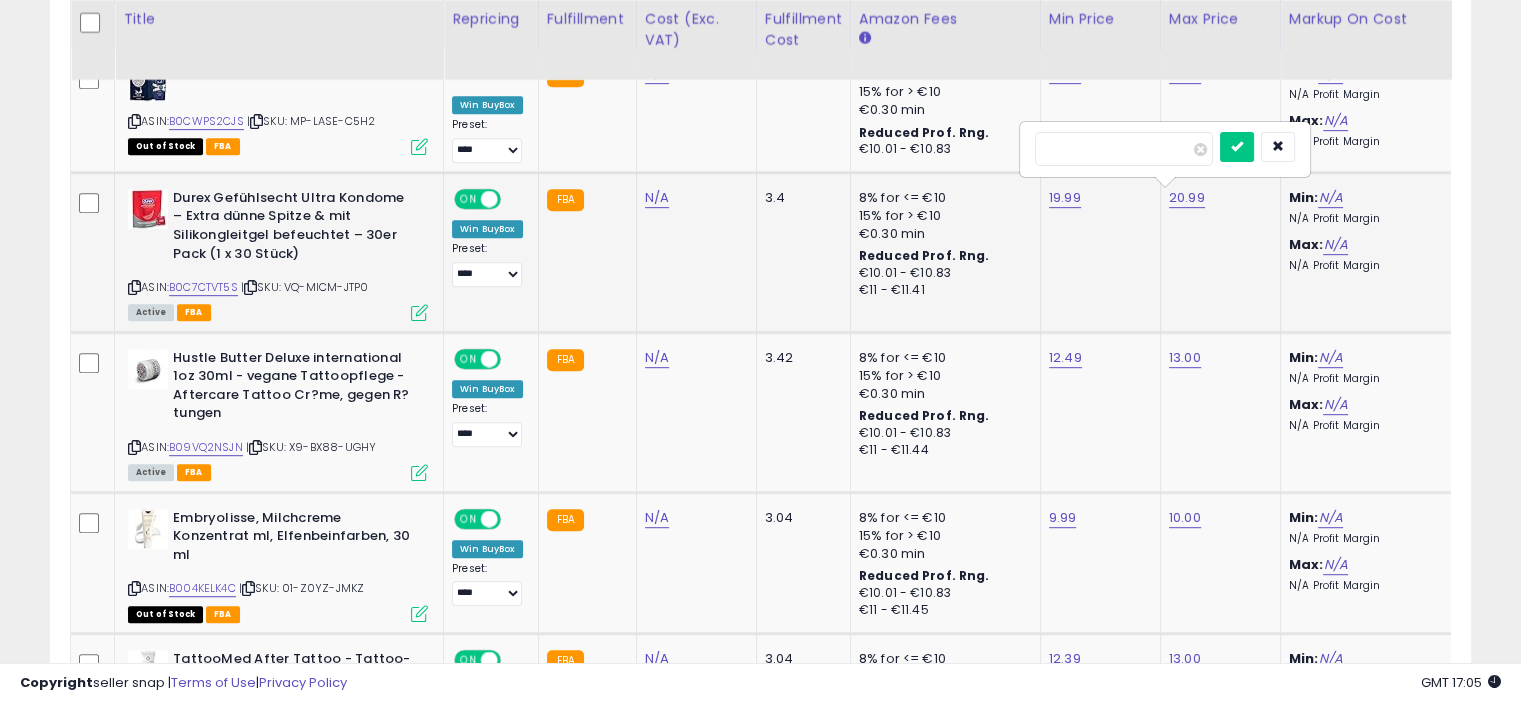 type on "*" 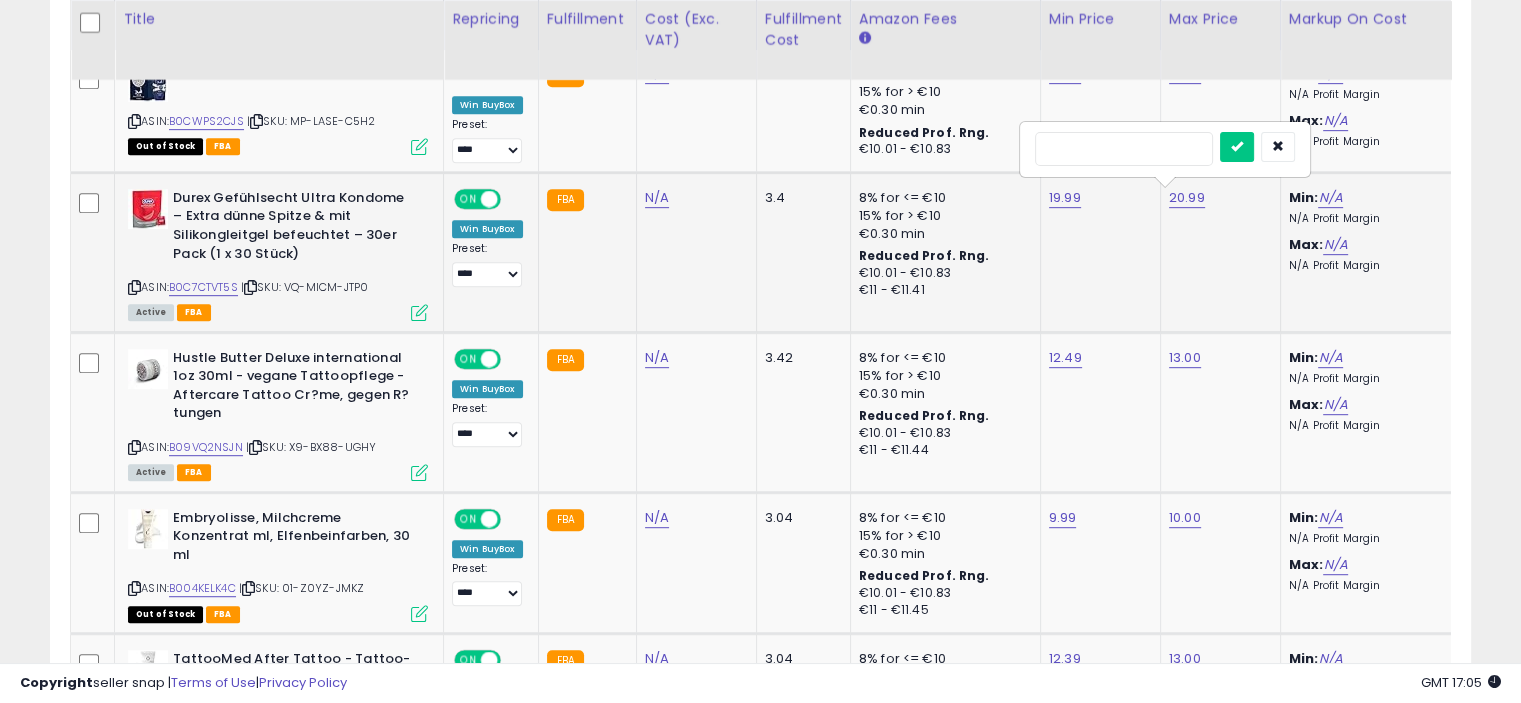 type on "**" 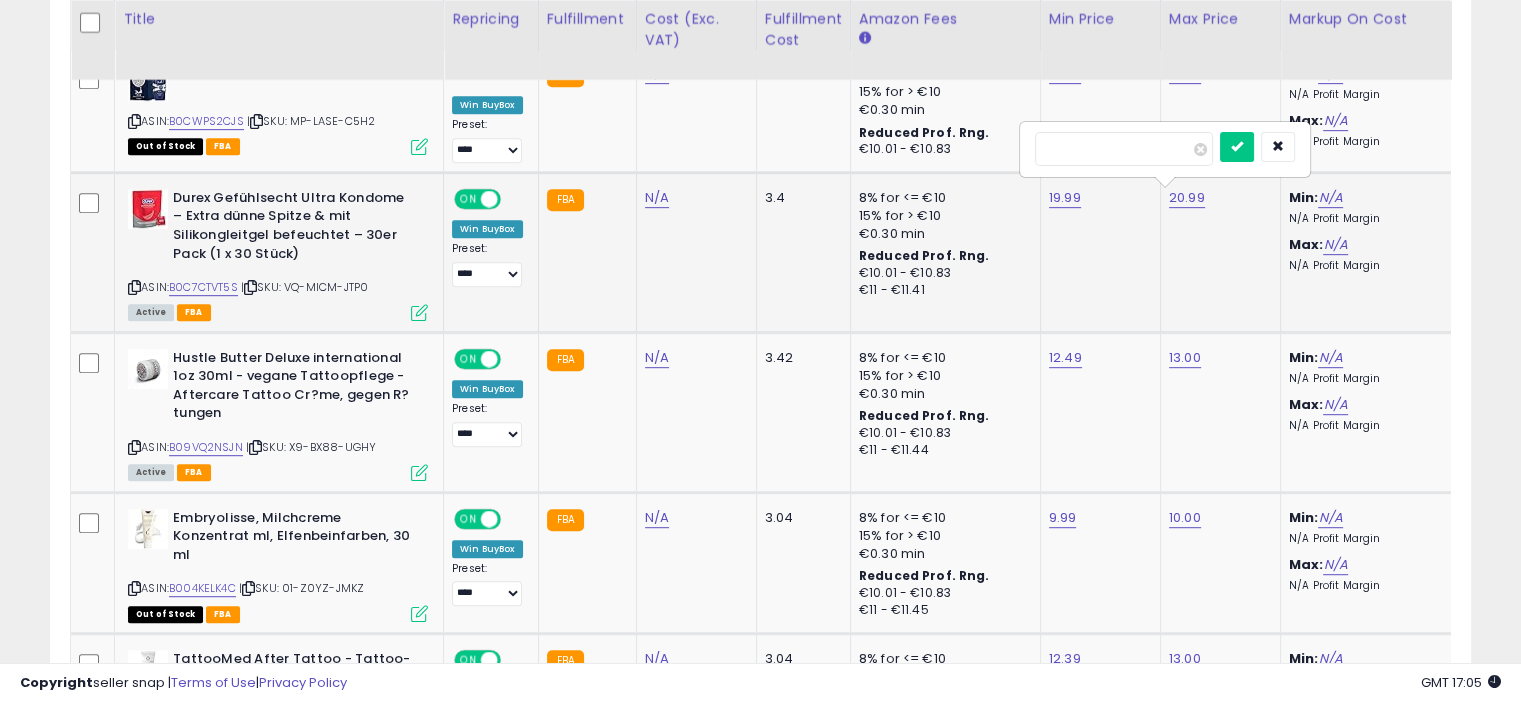click at bounding box center [1237, 147] 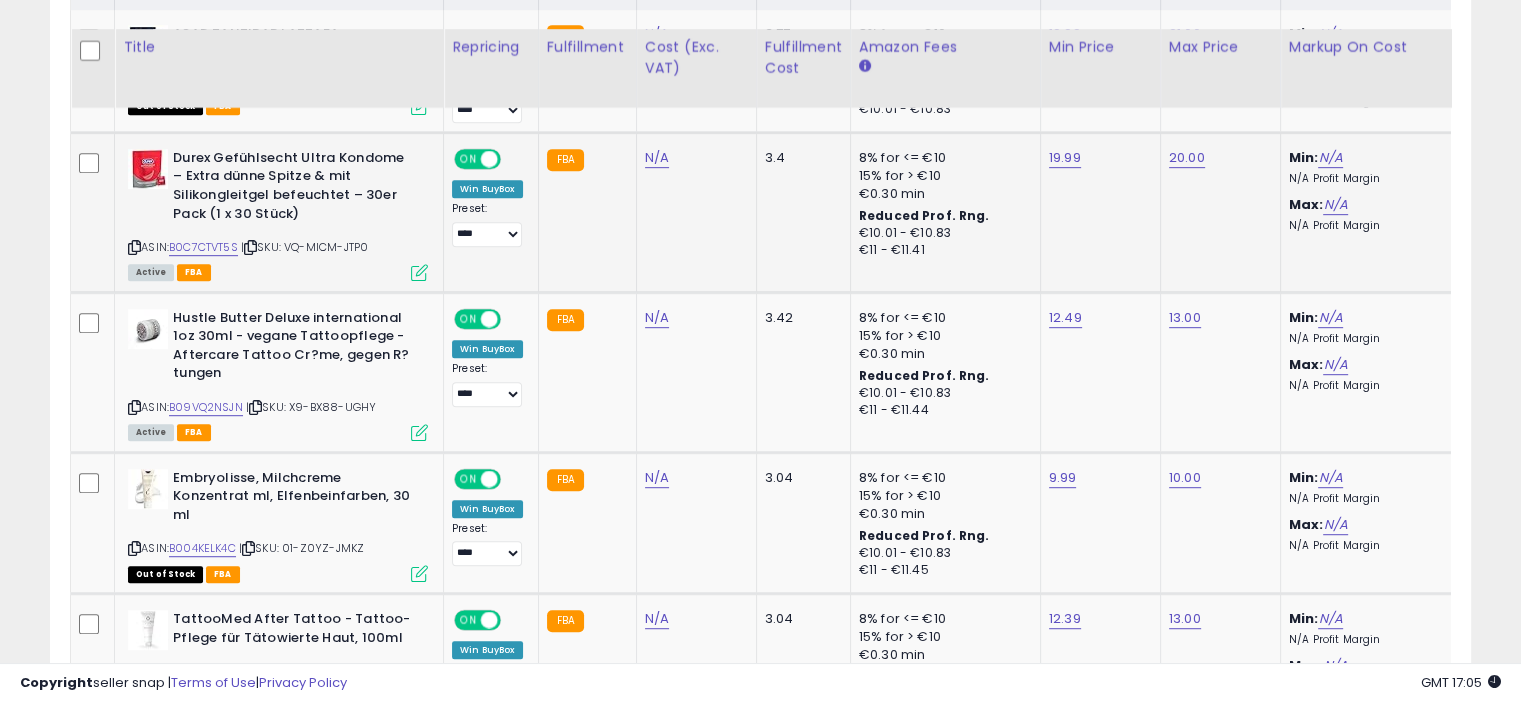 scroll, scrollTop: 1080, scrollLeft: 0, axis: vertical 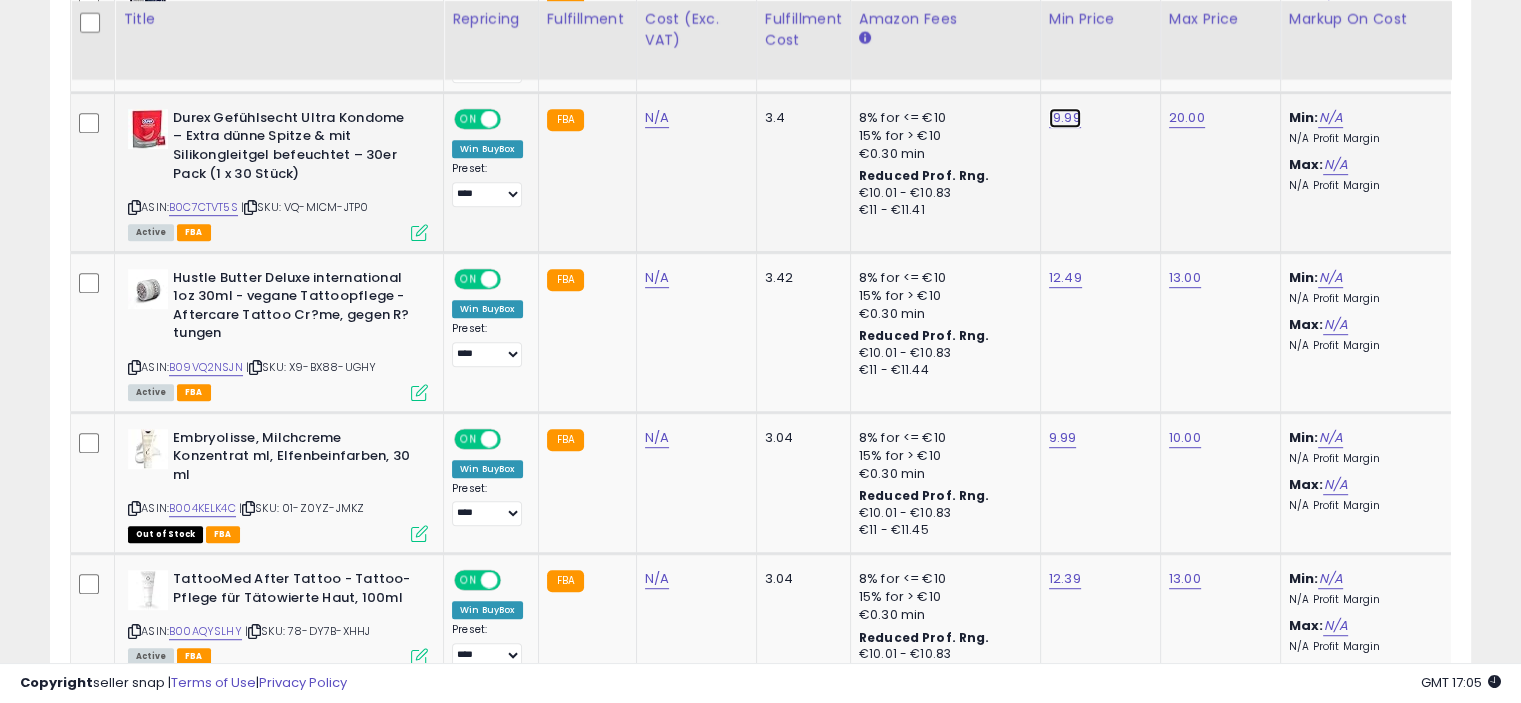 click on "19.99" at bounding box center (1065, -6) 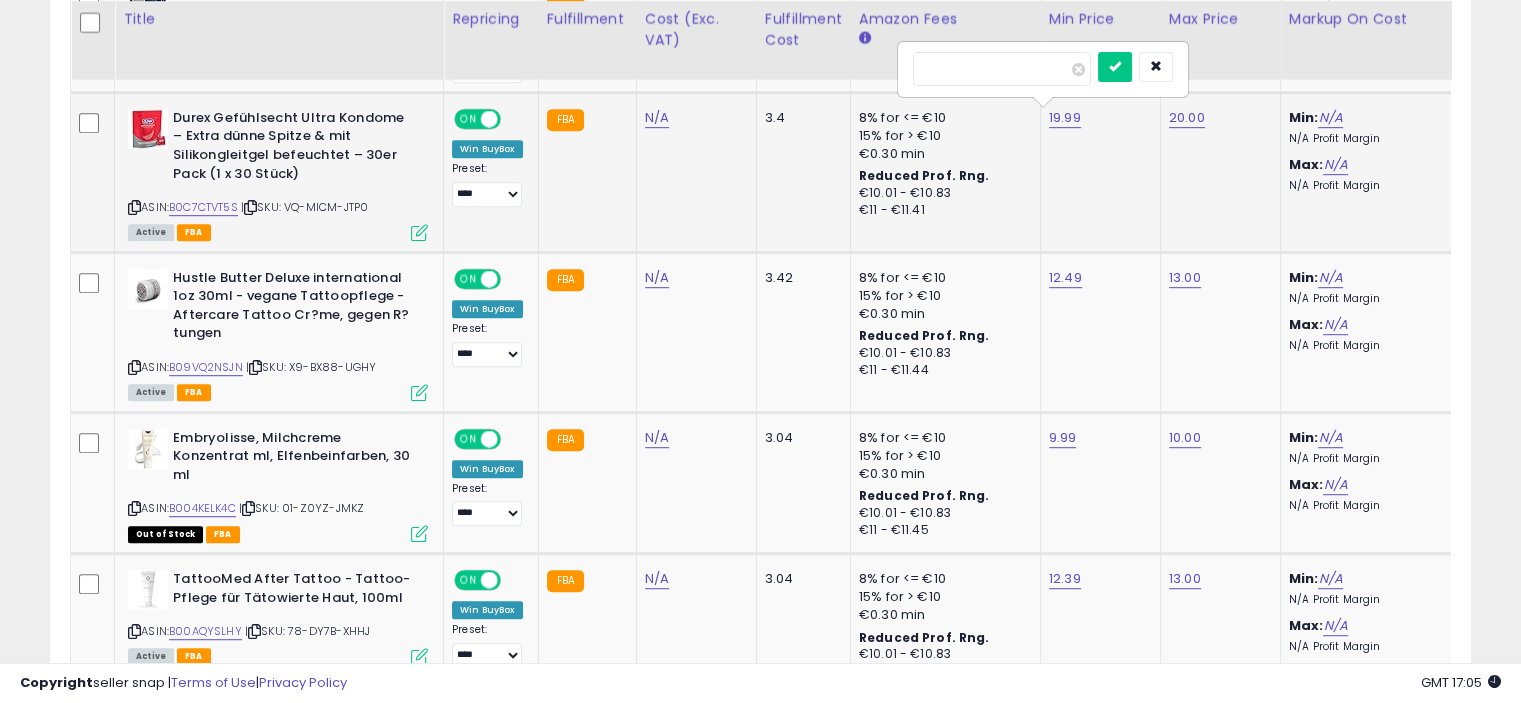 type on "*****" 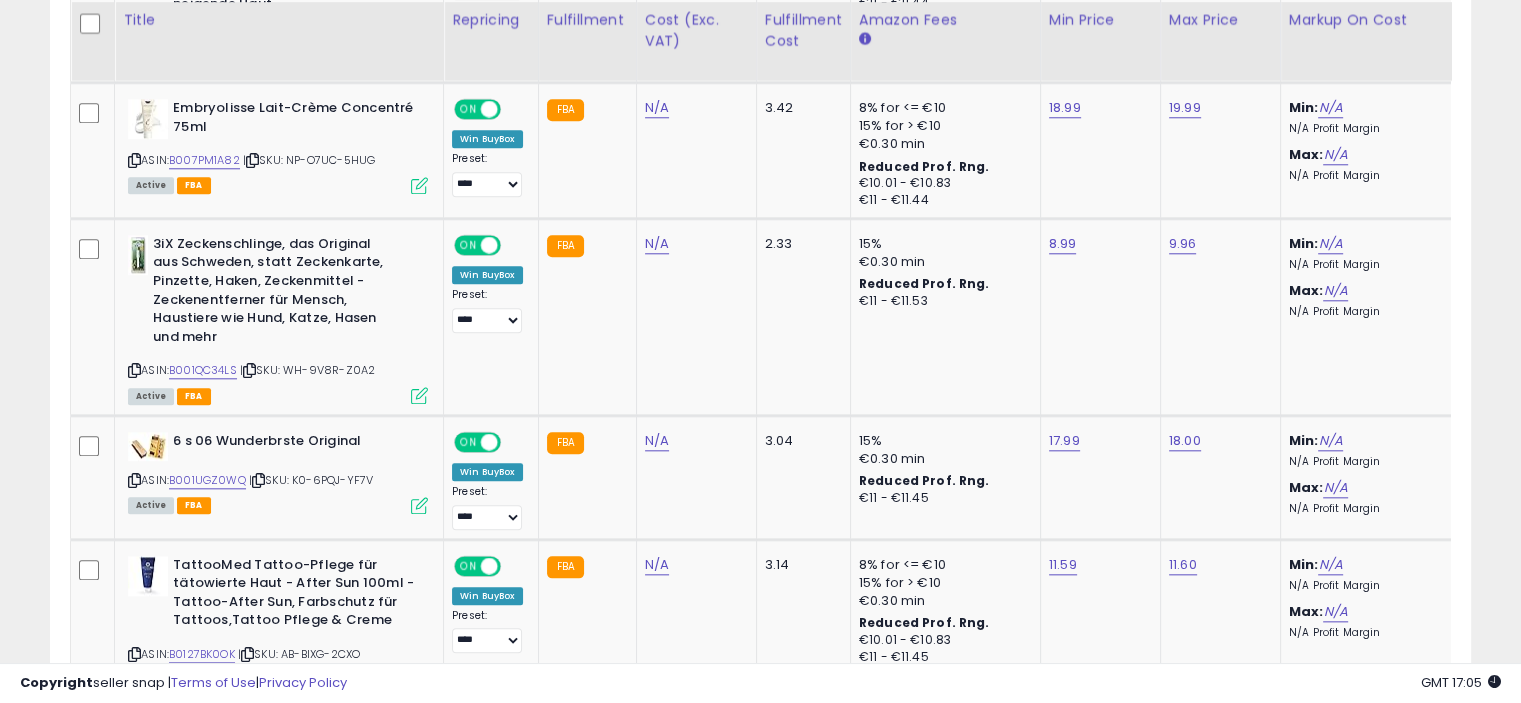 scroll, scrollTop: 2080, scrollLeft: 0, axis: vertical 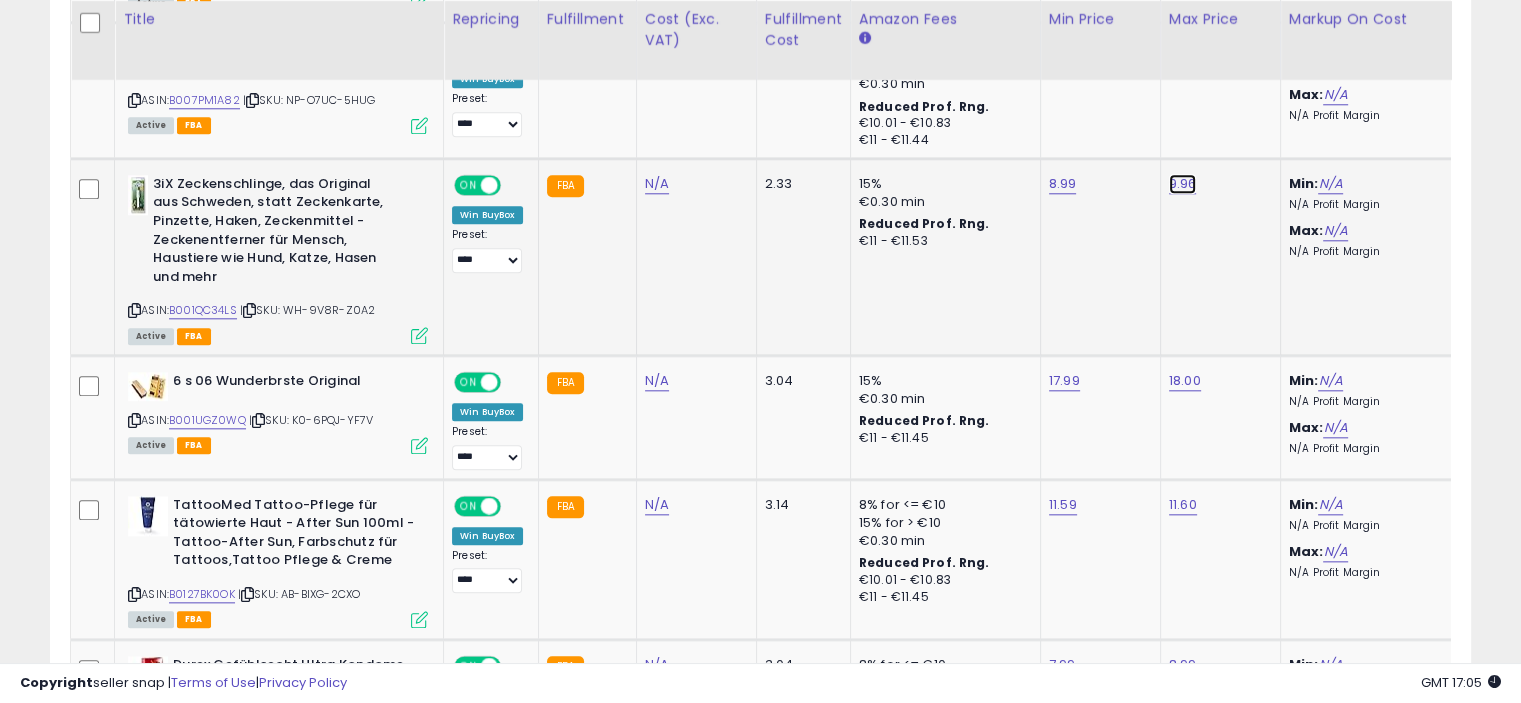 click on "9.96" at bounding box center (1185, -1006) 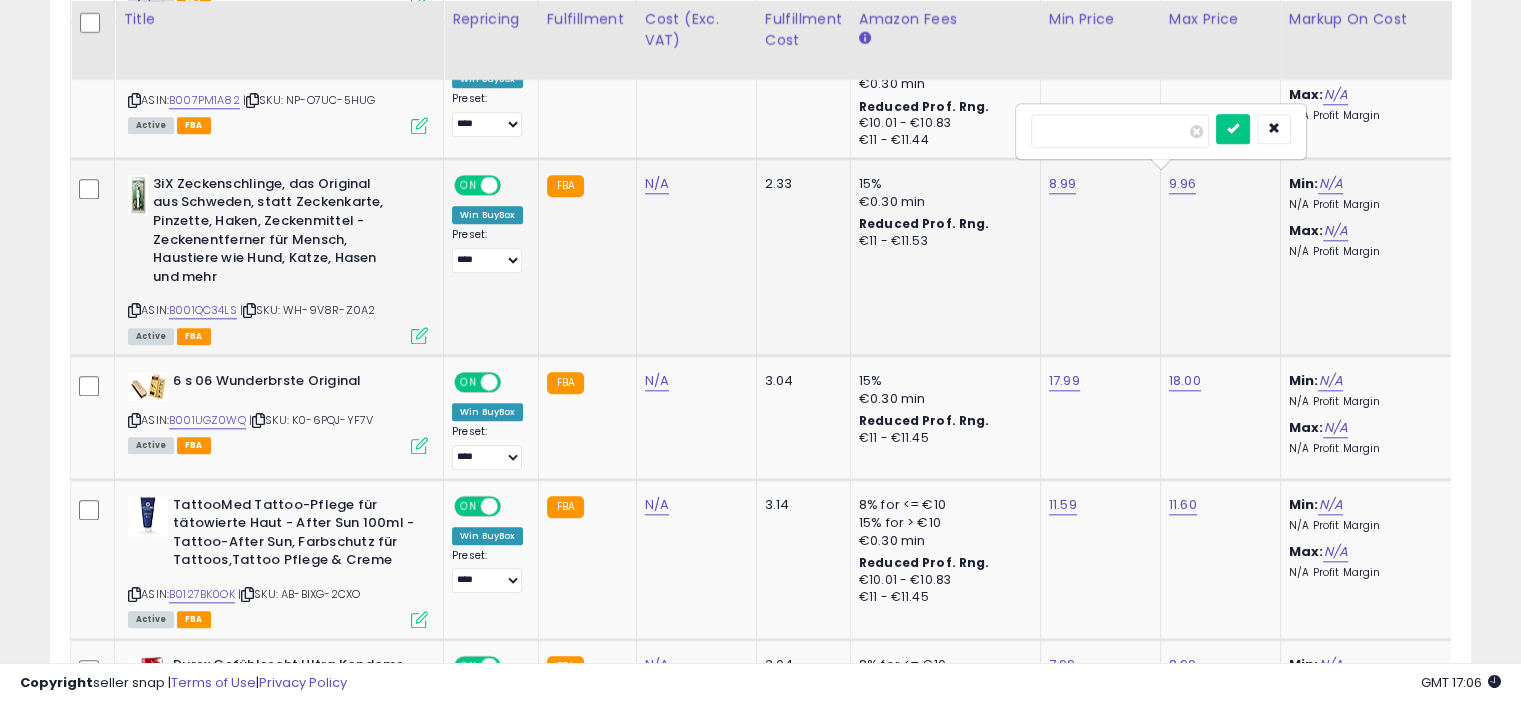 type on "*" 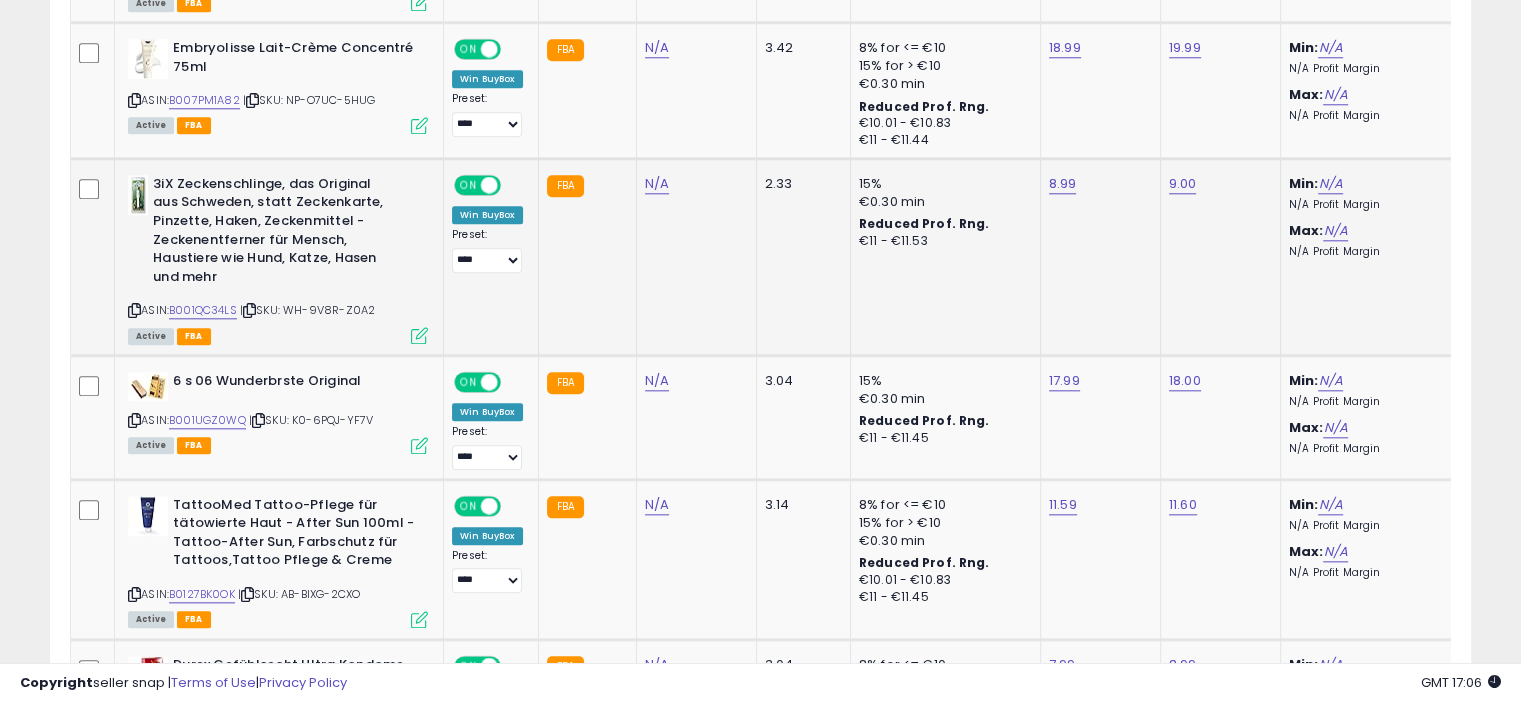 scroll, scrollTop: 0, scrollLeft: 0, axis: both 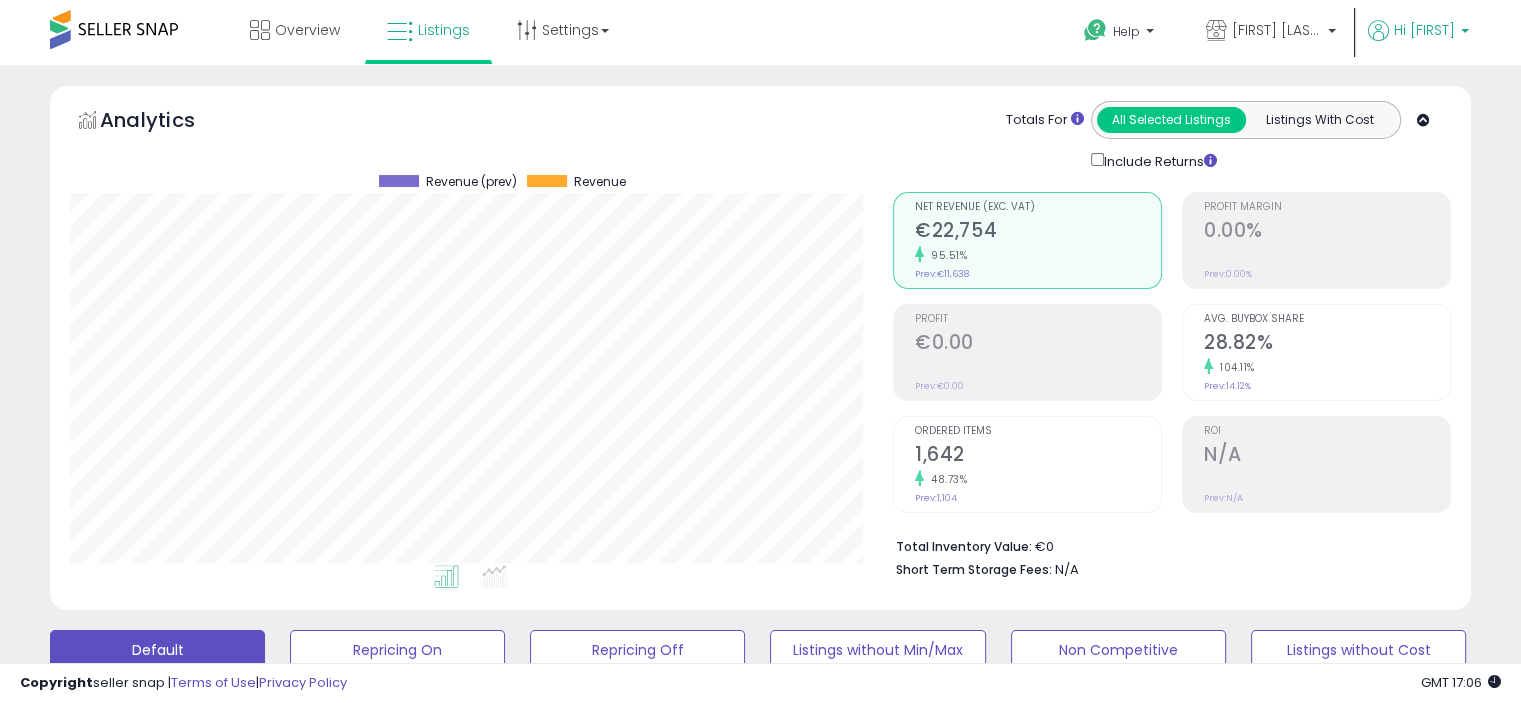 click on "Hi [FIRST]" at bounding box center [1418, 32] 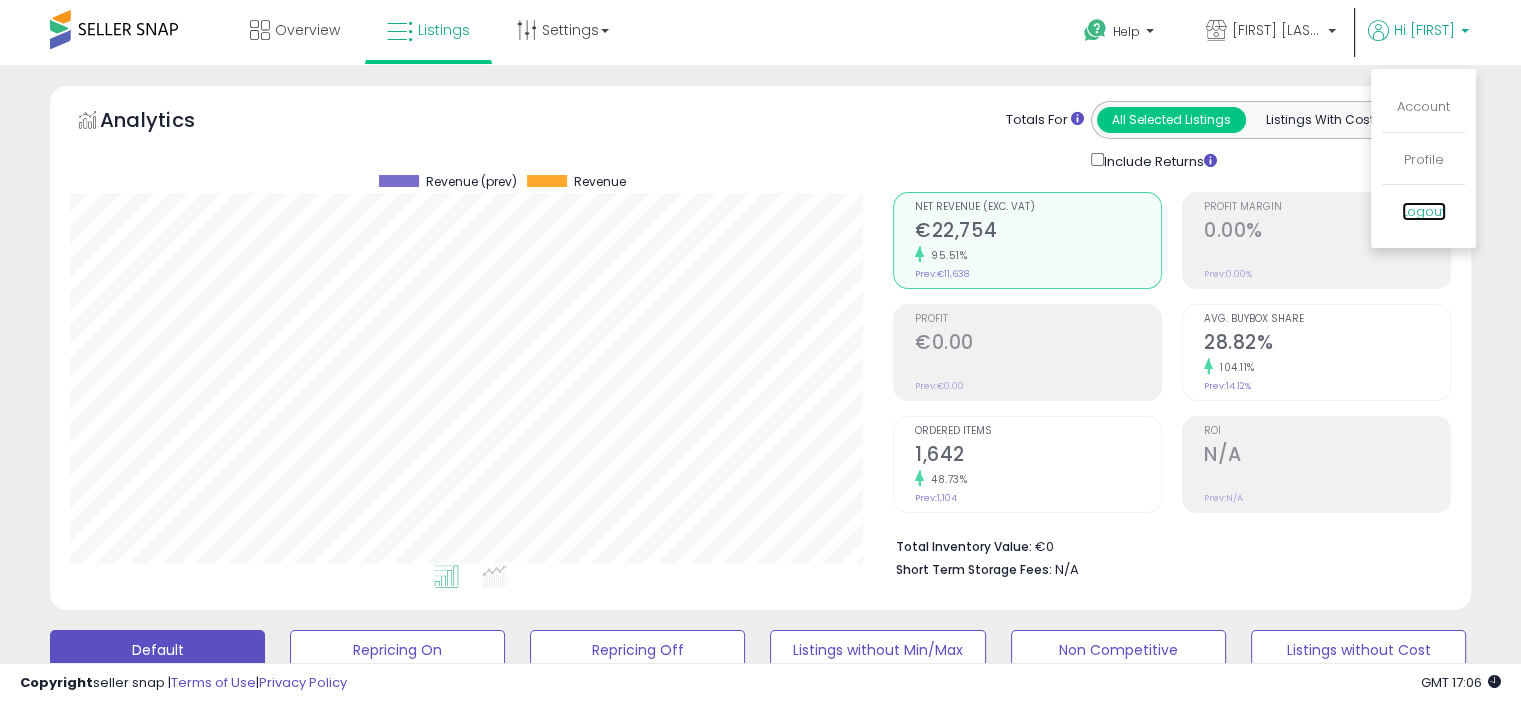 click on "Logout" at bounding box center [1424, 211] 